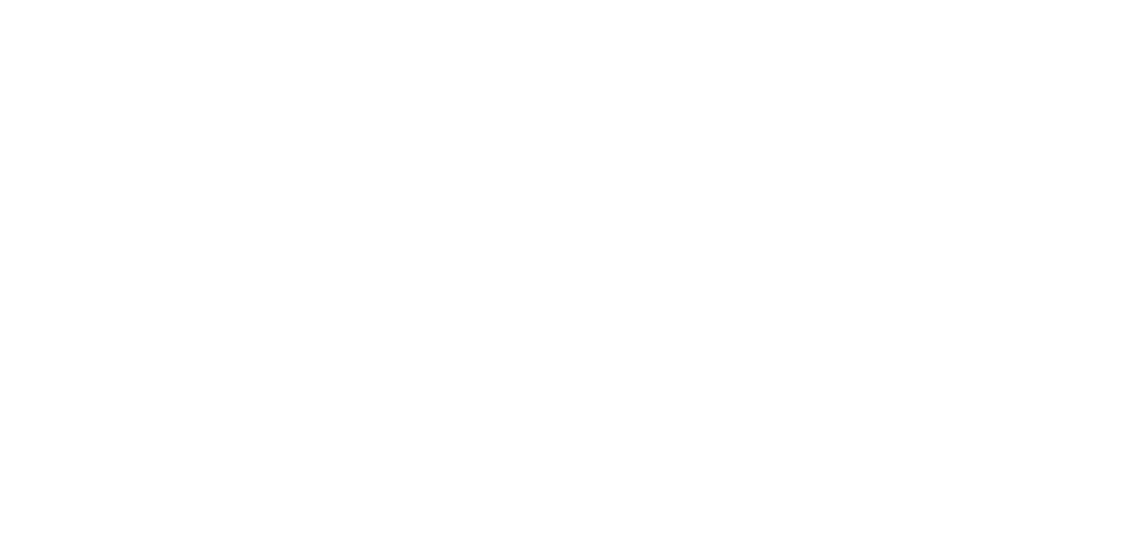scroll, scrollTop: 0, scrollLeft: 0, axis: both 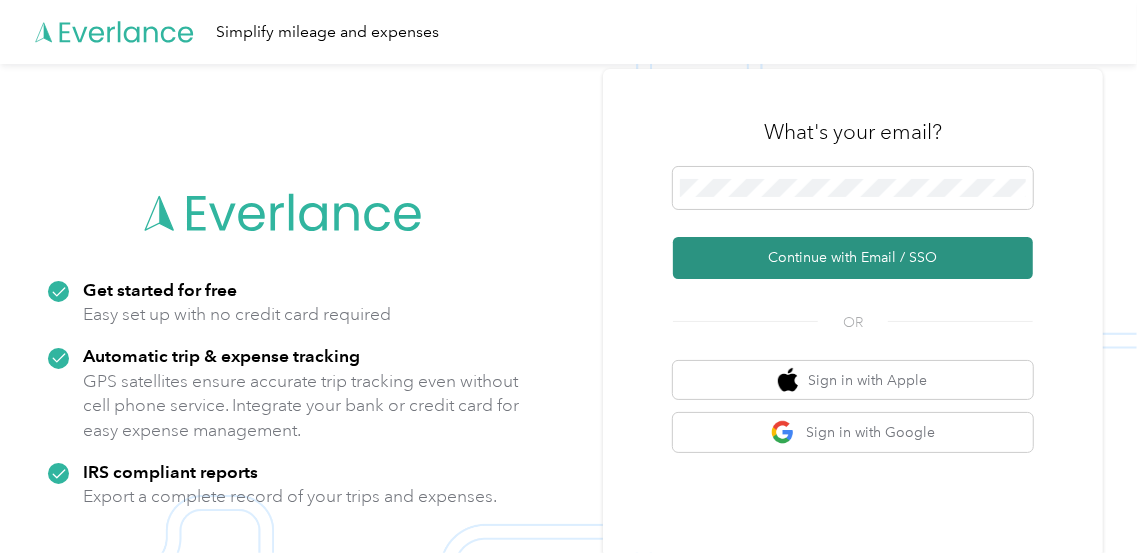 click on "Continue with Email / SSO" at bounding box center [853, 258] 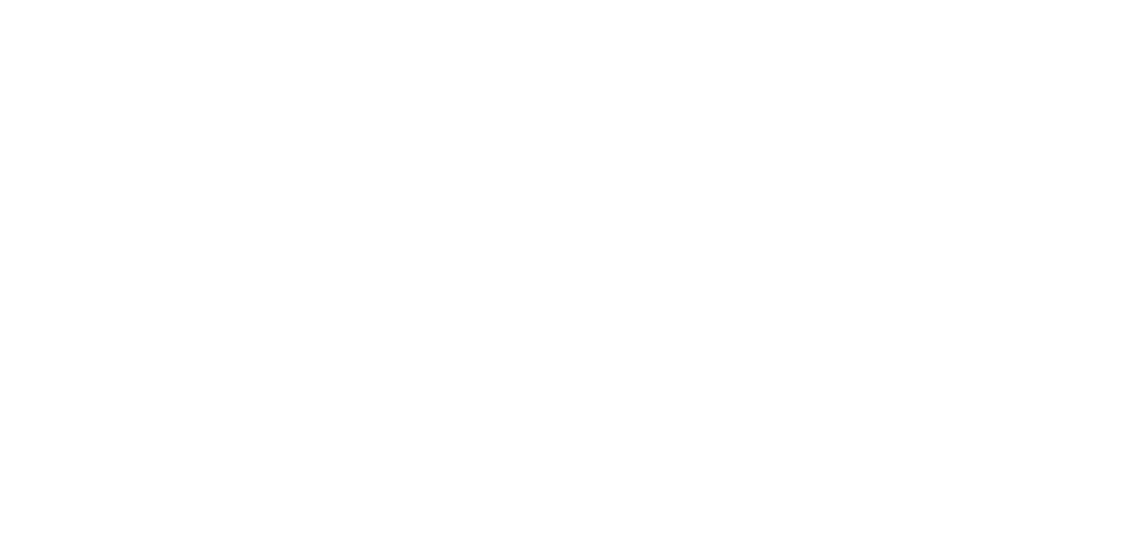 scroll, scrollTop: 0, scrollLeft: 0, axis: both 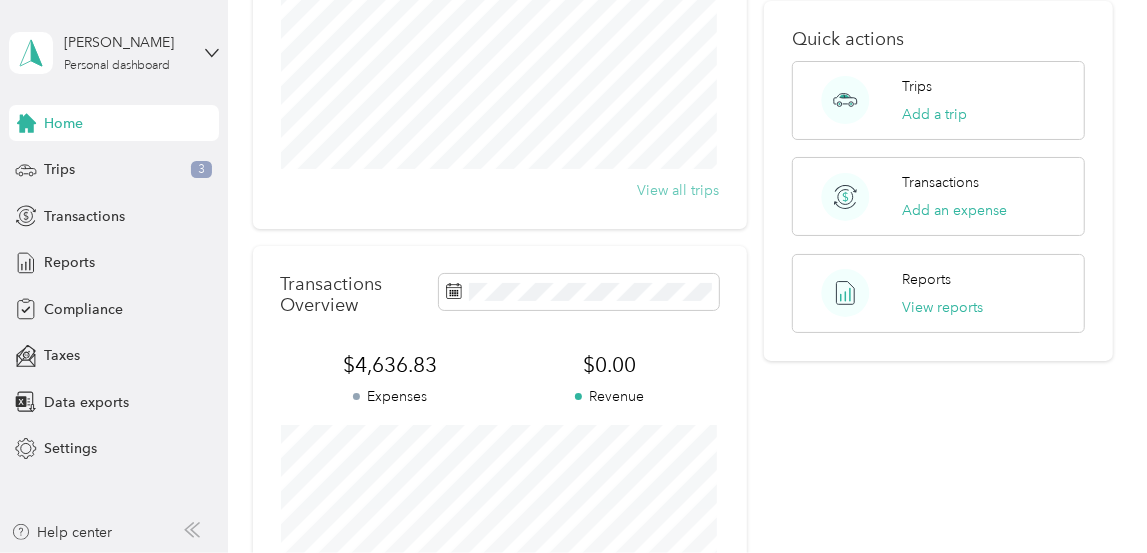 click on "View all trips" at bounding box center [678, 190] 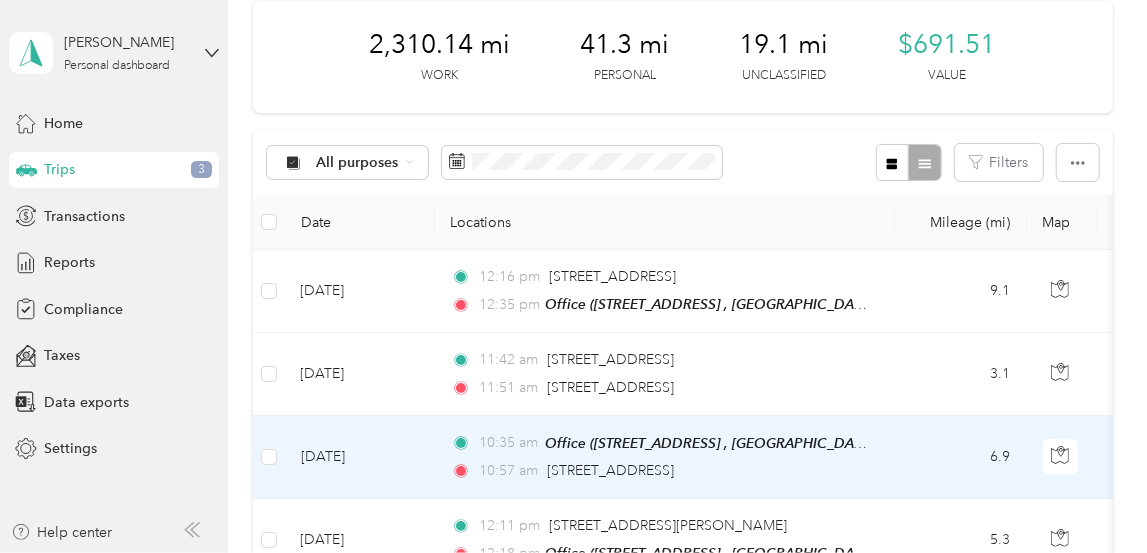 scroll, scrollTop: 0, scrollLeft: 0, axis: both 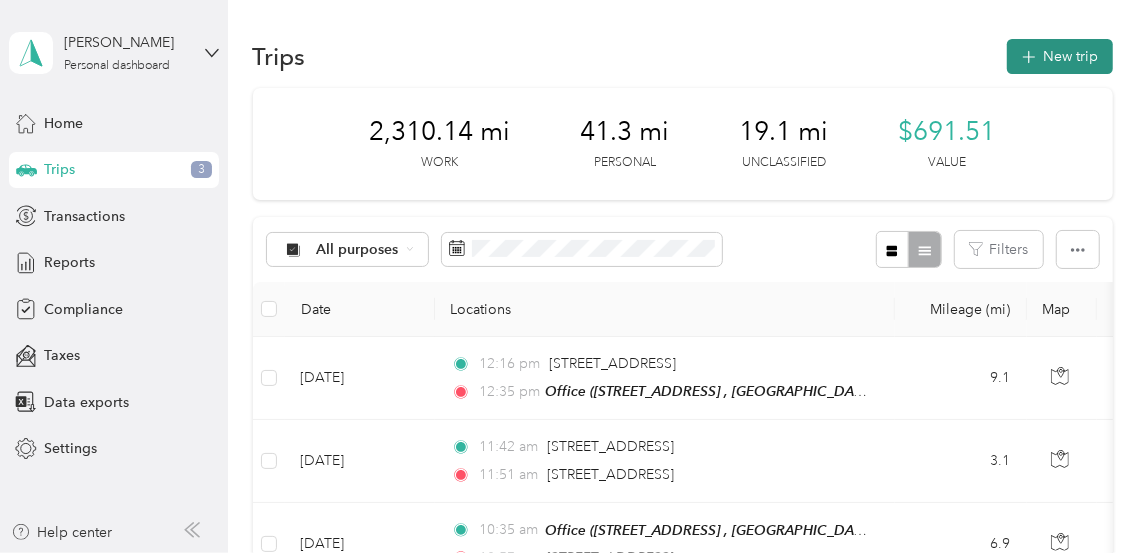 click on "New trip" at bounding box center [1060, 56] 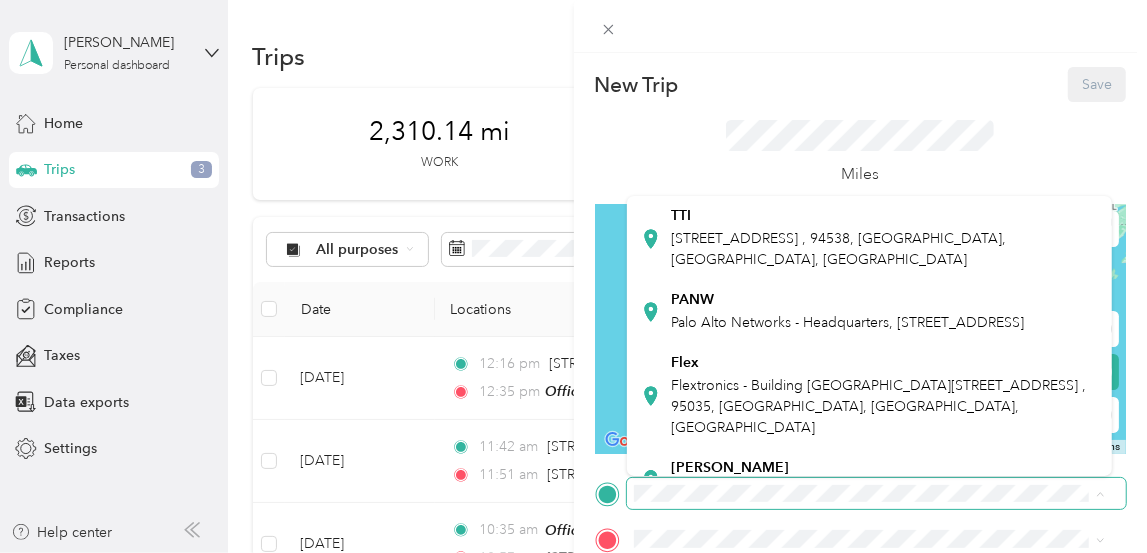 scroll, scrollTop: 454, scrollLeft: 0, axis: vertical 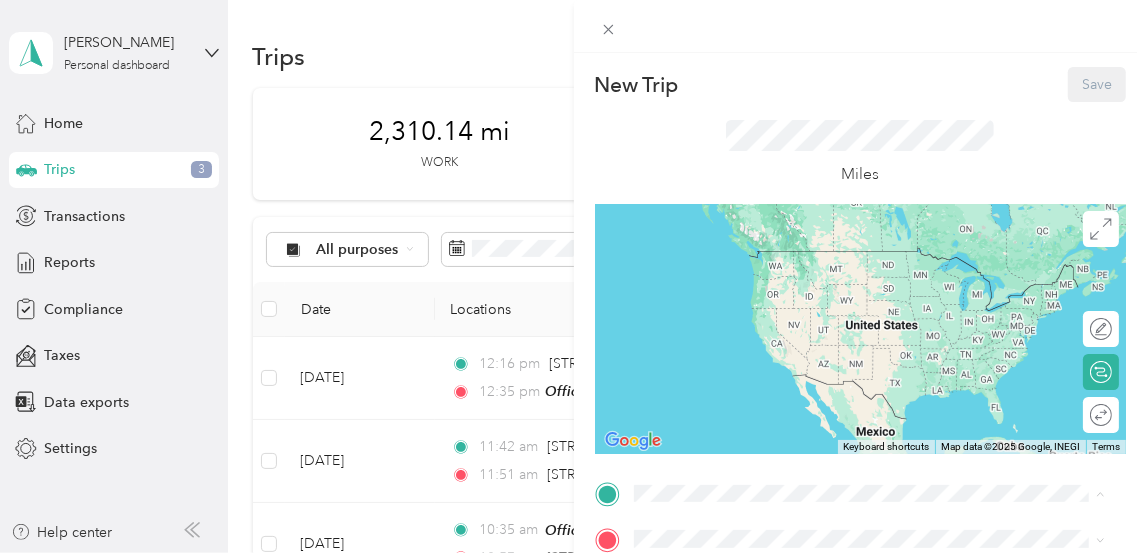 click on "Office [STREET_ADDRESS], [GEOGRAPHIC_DATA], [GEOGRAPHIC_DATA], [GEOGRAPHIC_DATA]" at bounding box center [884, 371] 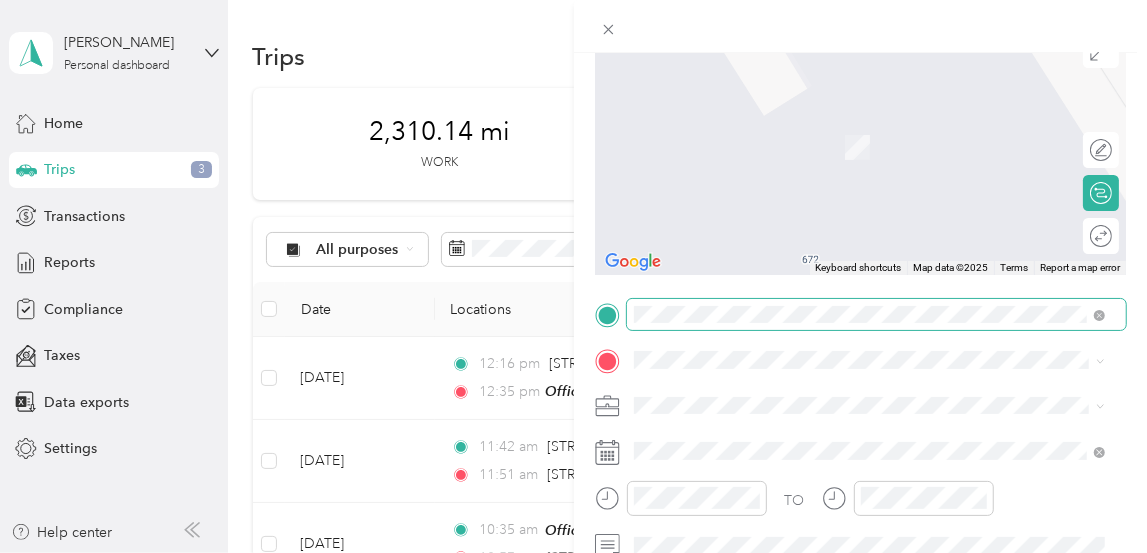 scroll, scrollTop: 181, scrollLeft: 0, axis: vertical 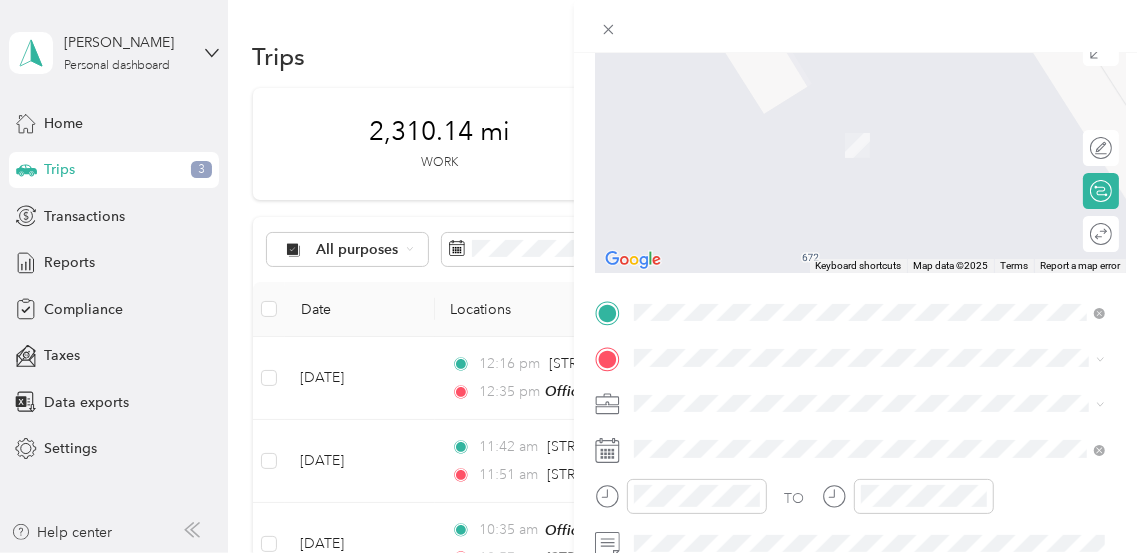 click on "[STREET_ADDRESS][PERSON_NAME][US_STATE]" at bounding box center (826, 182) 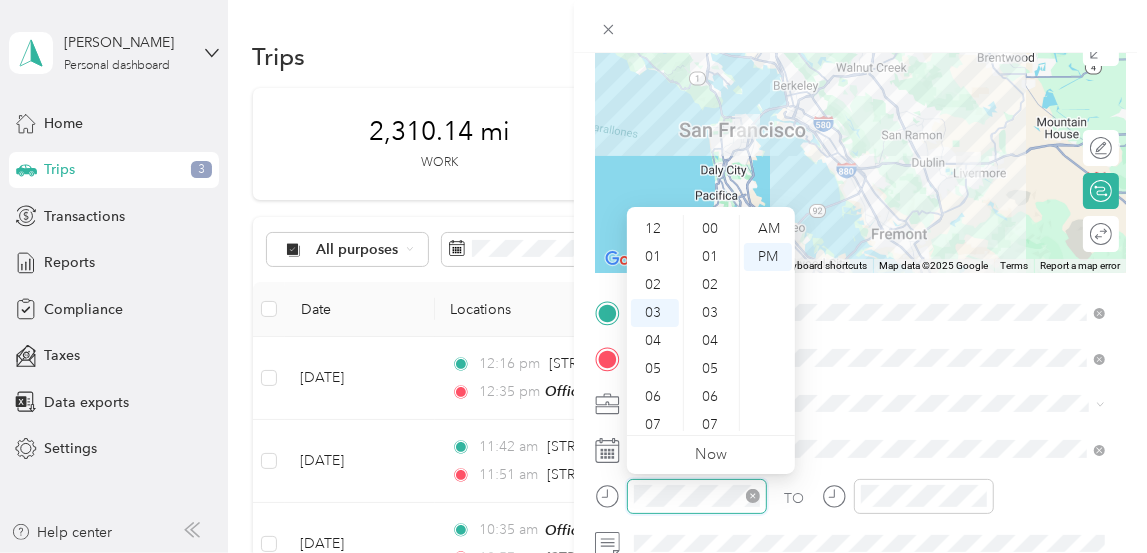 scroll, scrollTop: 84, scrollLeft: 0, axis: vertical 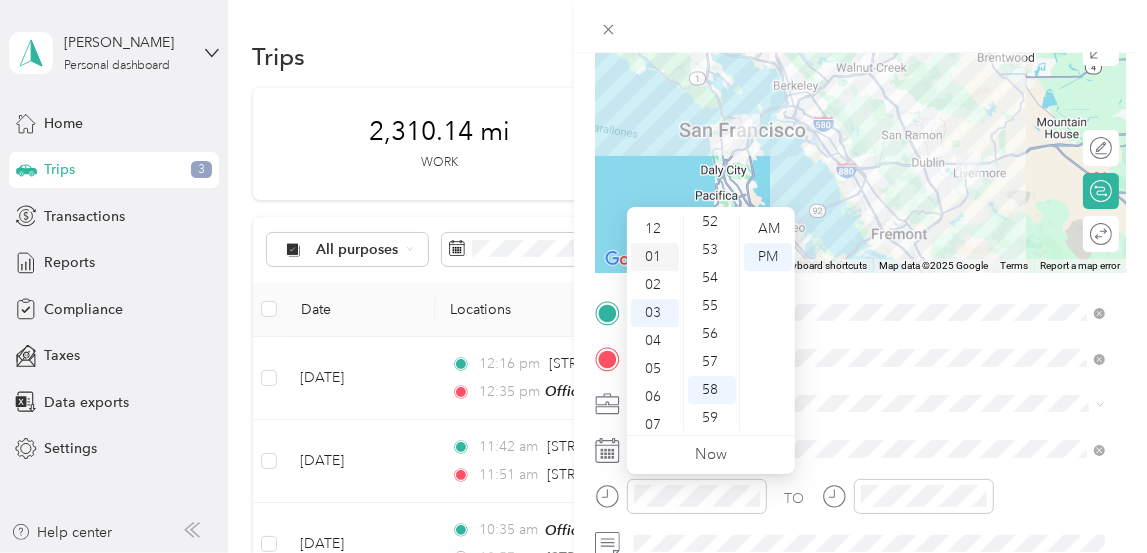 click on "01" at bounding box center (655, 257) 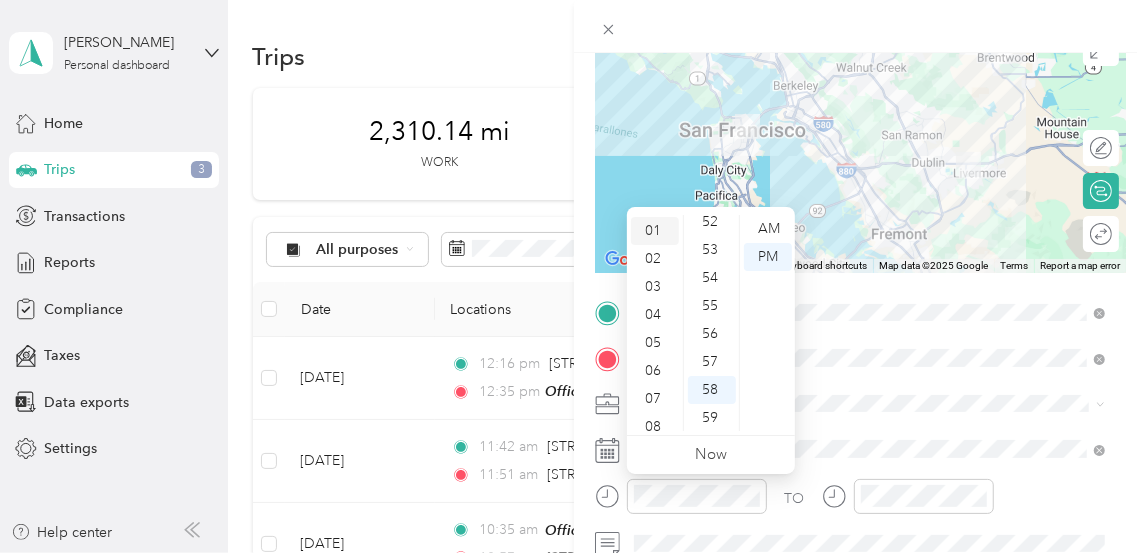 scroll, scrollTop: 27, scrollLeft: 0, axis: vertical 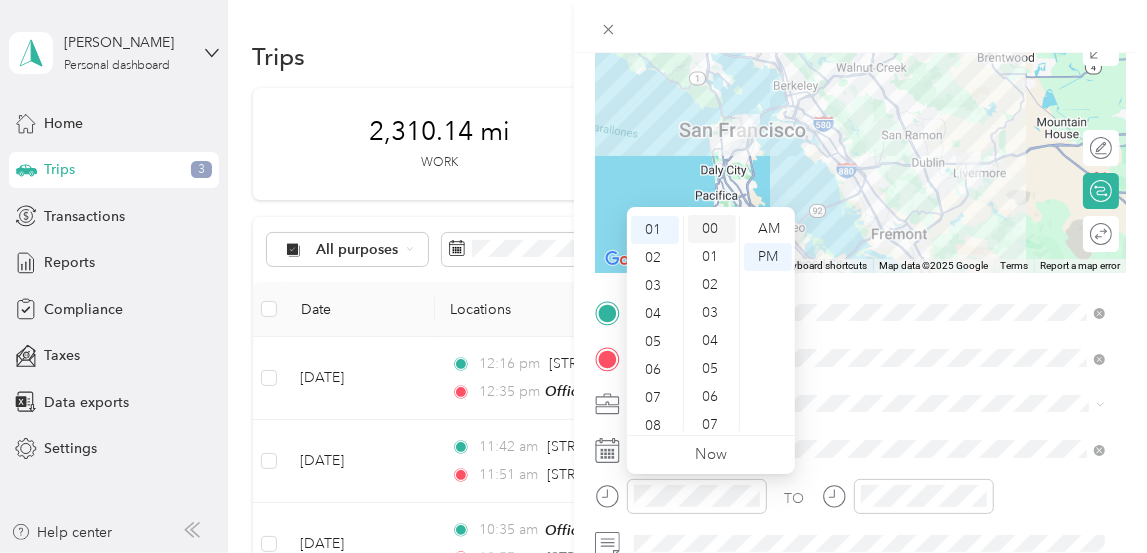 click on "00" at bounding box center [712, 229] 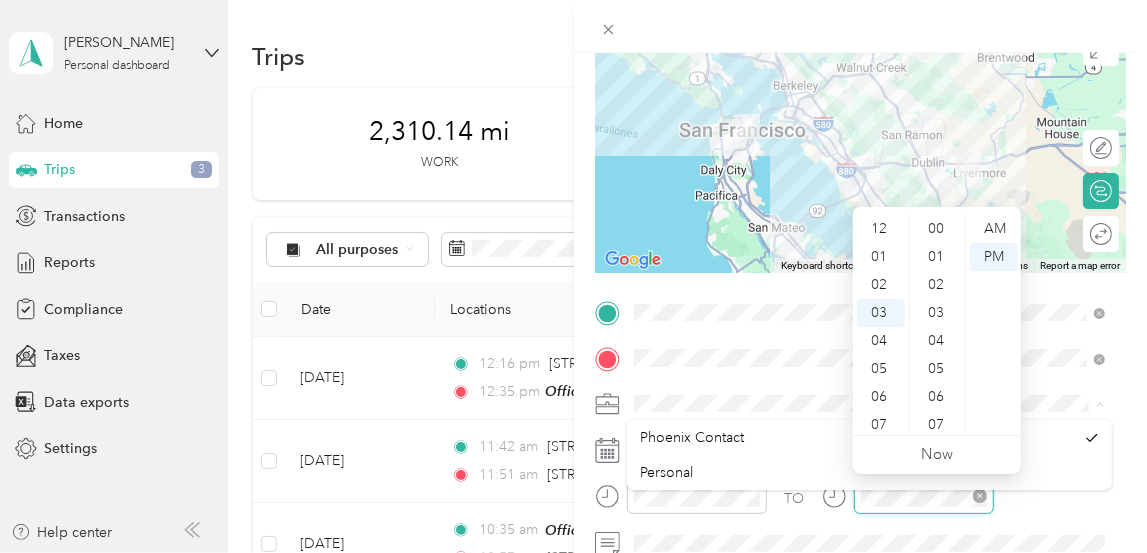 scroll, scrollTop: 84, scrollLeft: 0, axis: vertical 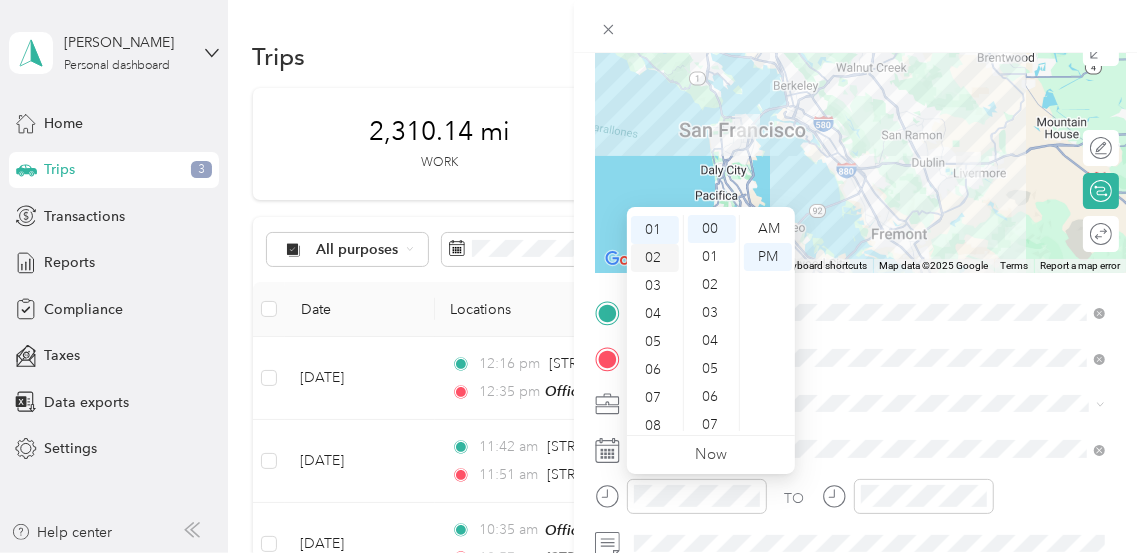 click on "02" at bounding box center (655, 258) 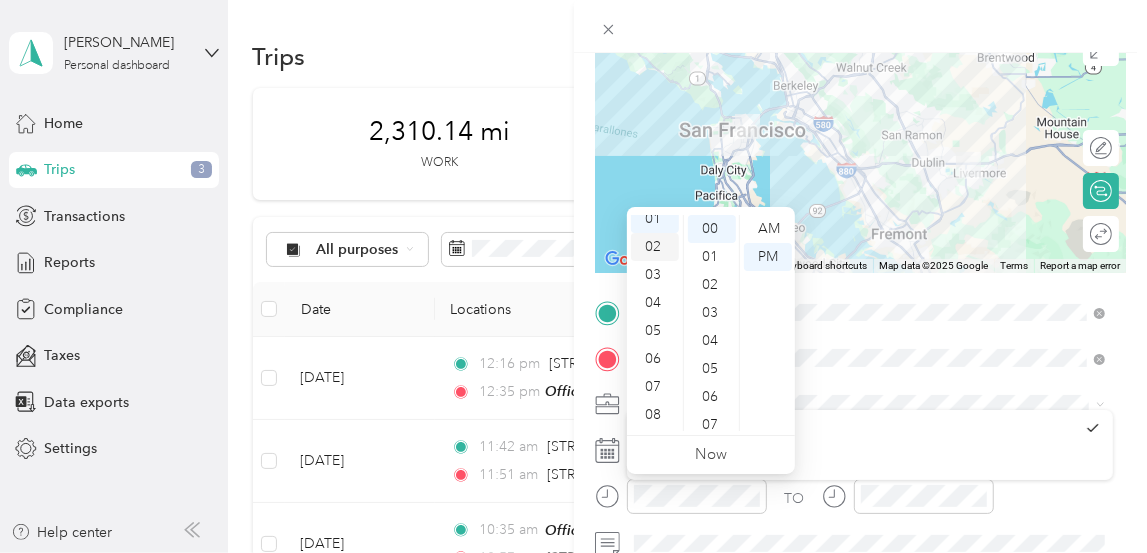 scroll, scrollTop: 27, scrollLeft: 0, axis: vertical 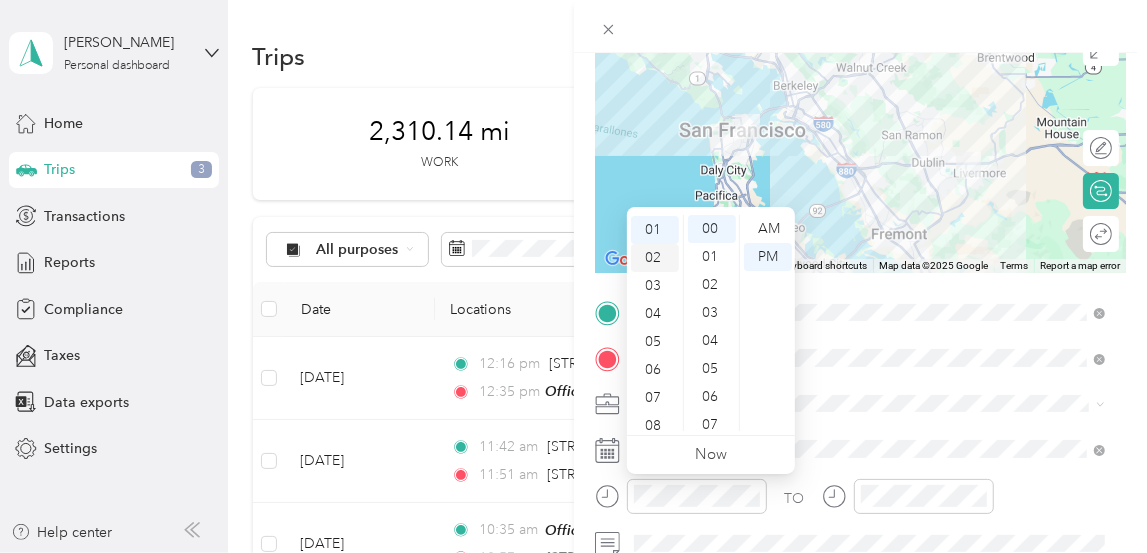 click on "02" at bounding box center [655, 258] 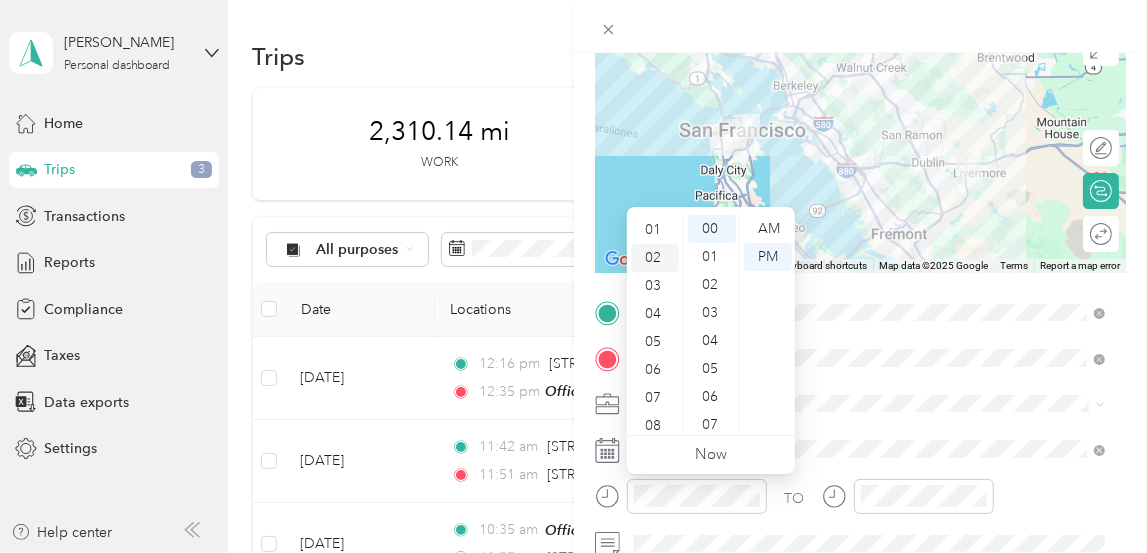 scroll, scrollTop: 55, scrollLeft: 0, axis: vertical 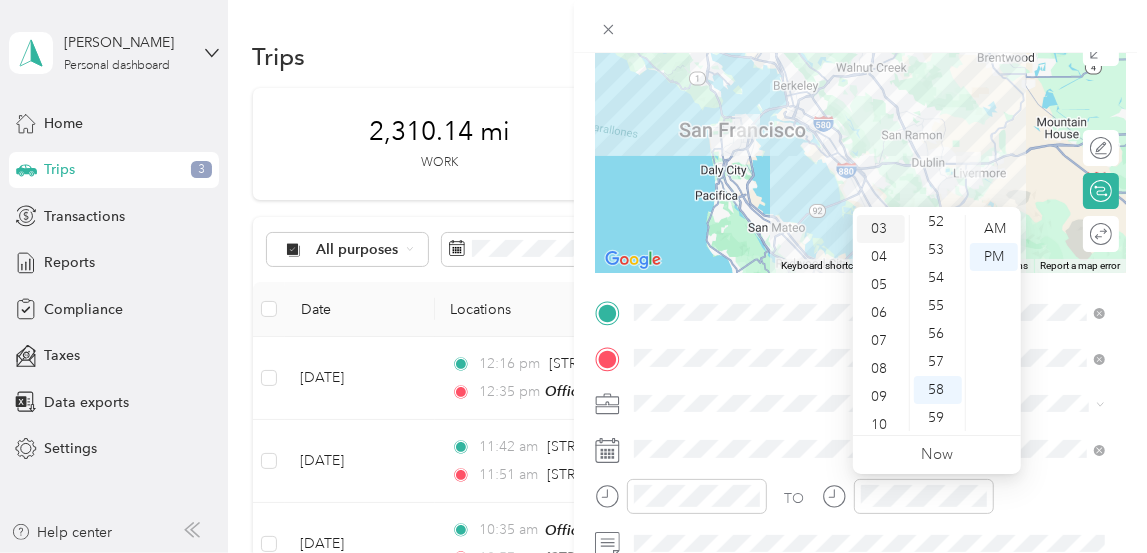 click on "03" at bounding box center [881, 229] 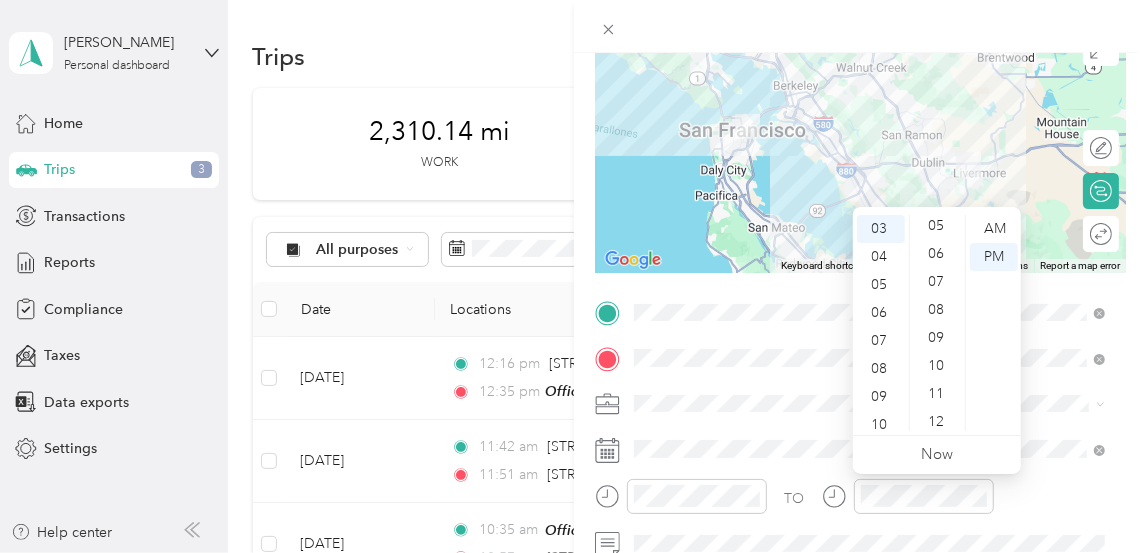 scroll, scrollTop: 0, scrollLeft: 0, axis: both 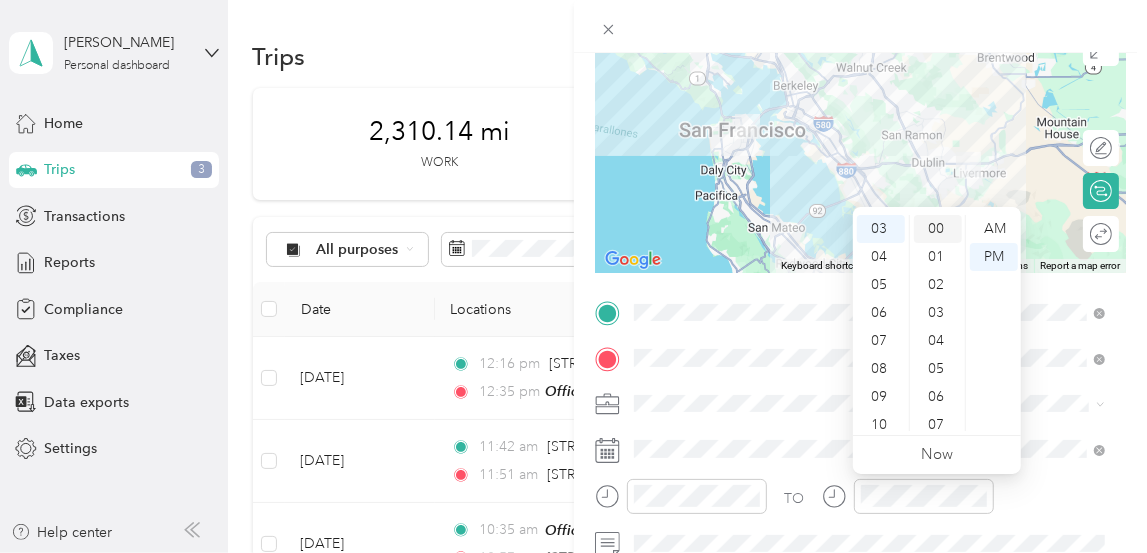 click on "00" at bounding box center (938, 229) 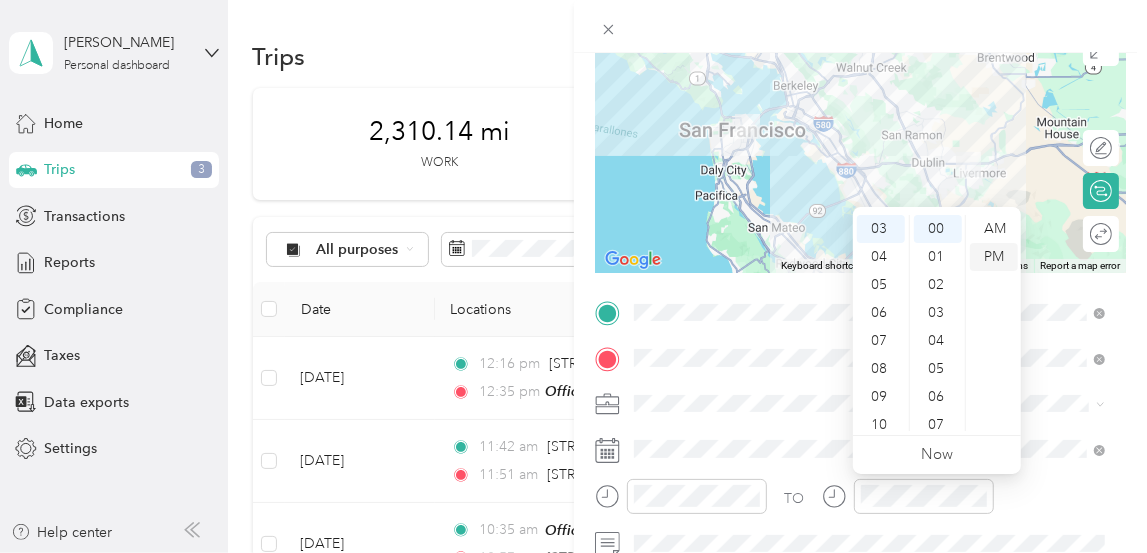 click on "PM" at bounding box center [994, 257] 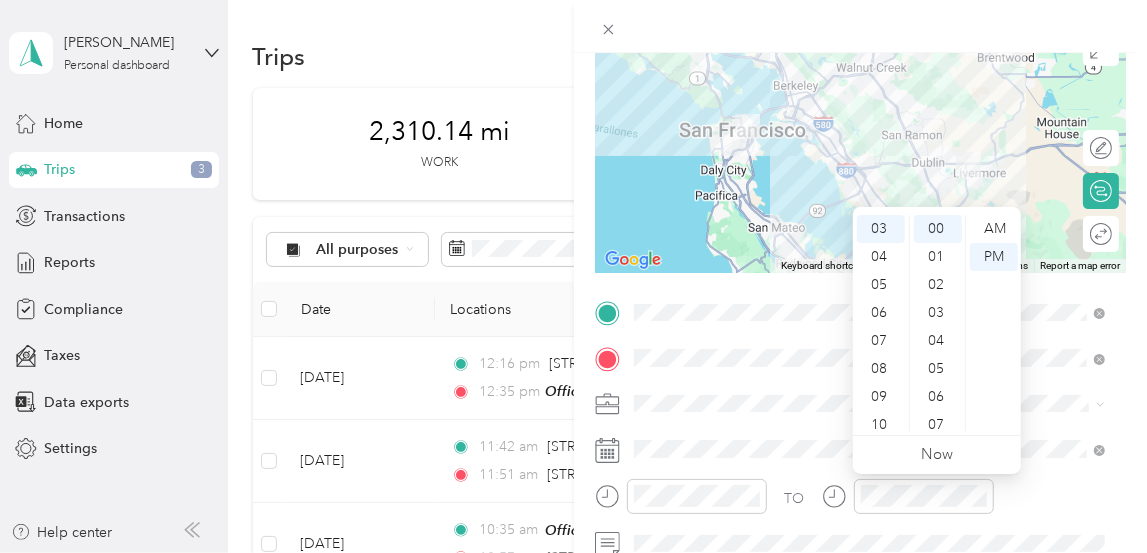 click at bounding box center [877, 403] 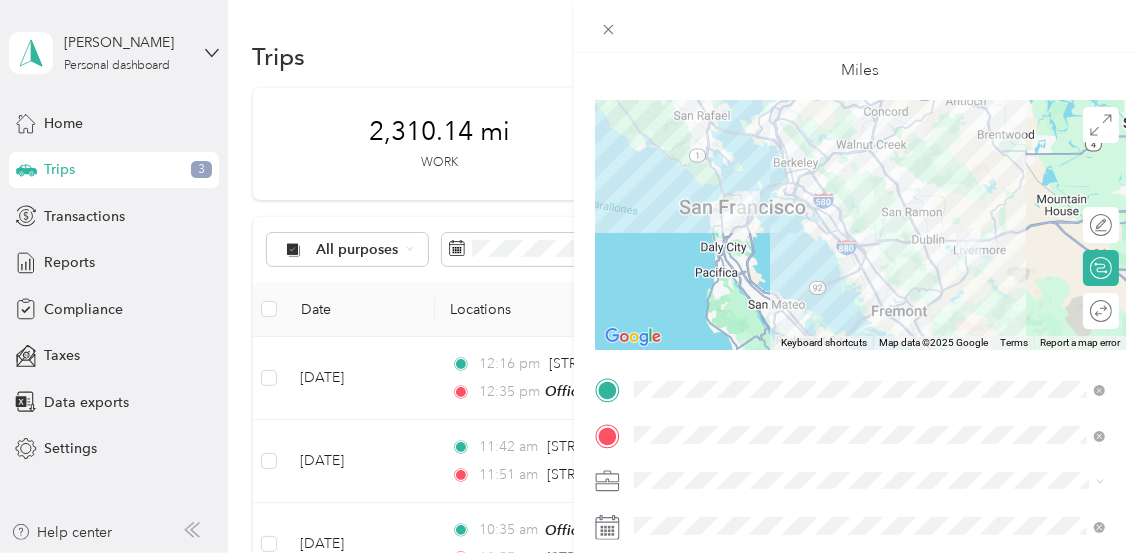 scroll, scrollTop: 0, scrollLeft: 0, axis: both 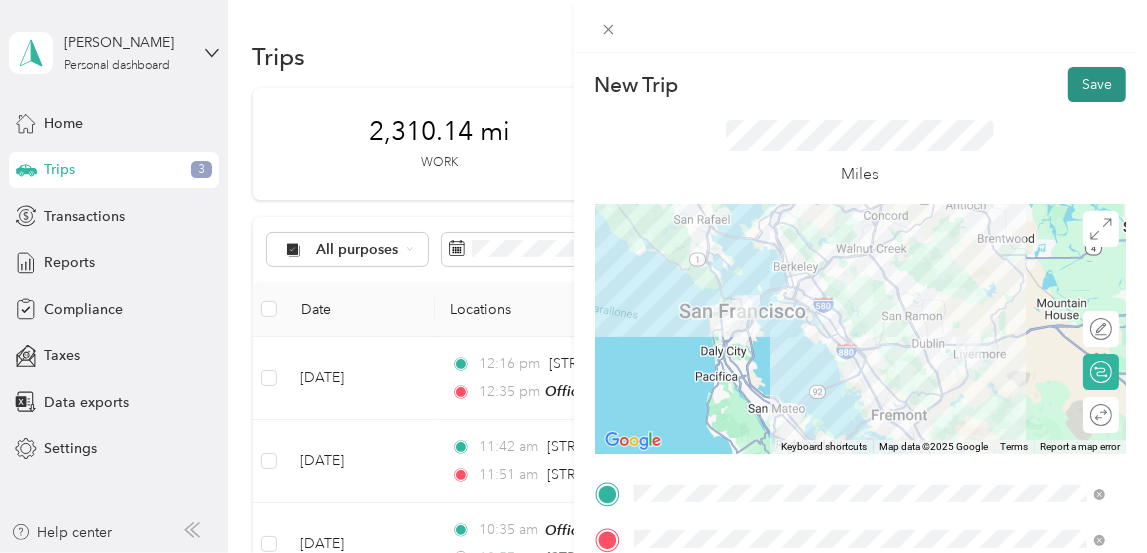 click on "Save" at bounding box center [1097, 84] 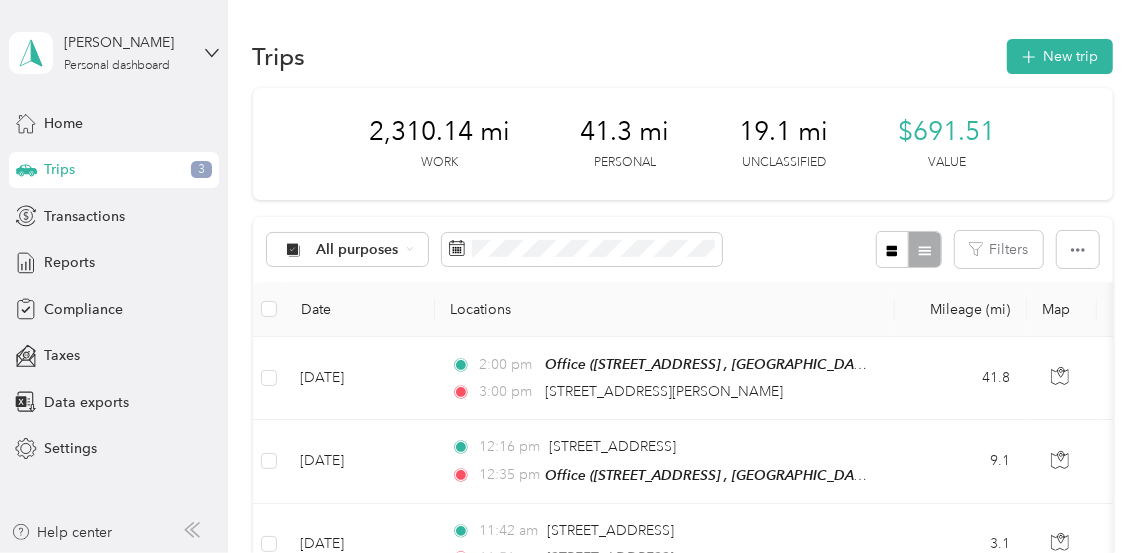 drag, startPoint x: 1024, startPoint y: 67, endPoint x: 957, endPoint y: 178, distance: 129.65338 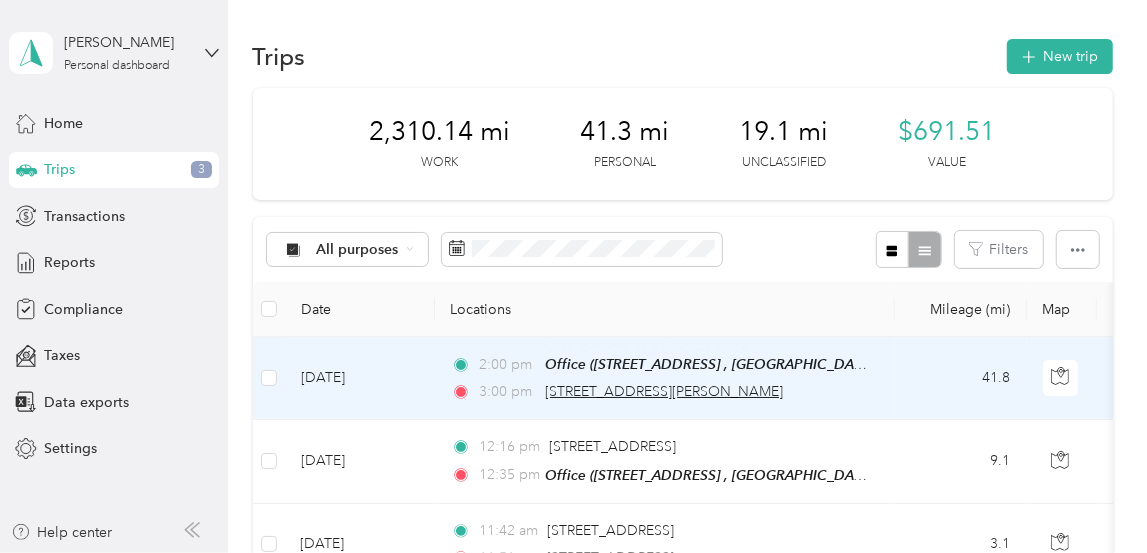 click on "[STREET_ADDRESS][PERSON_NAME]" at bounding box center (664, 391) 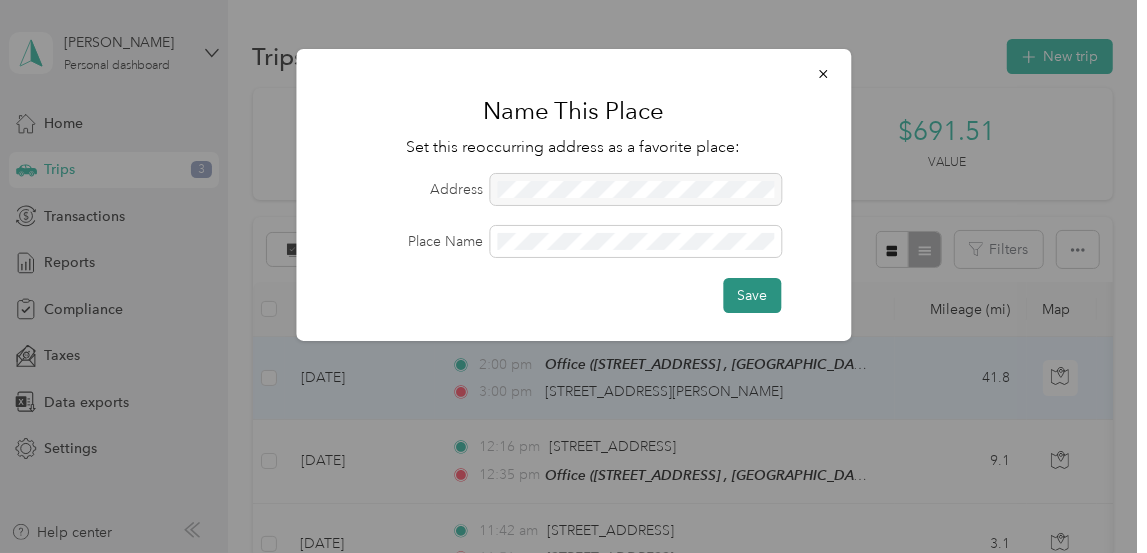 click on "Save" at bounding box center (752, 295) 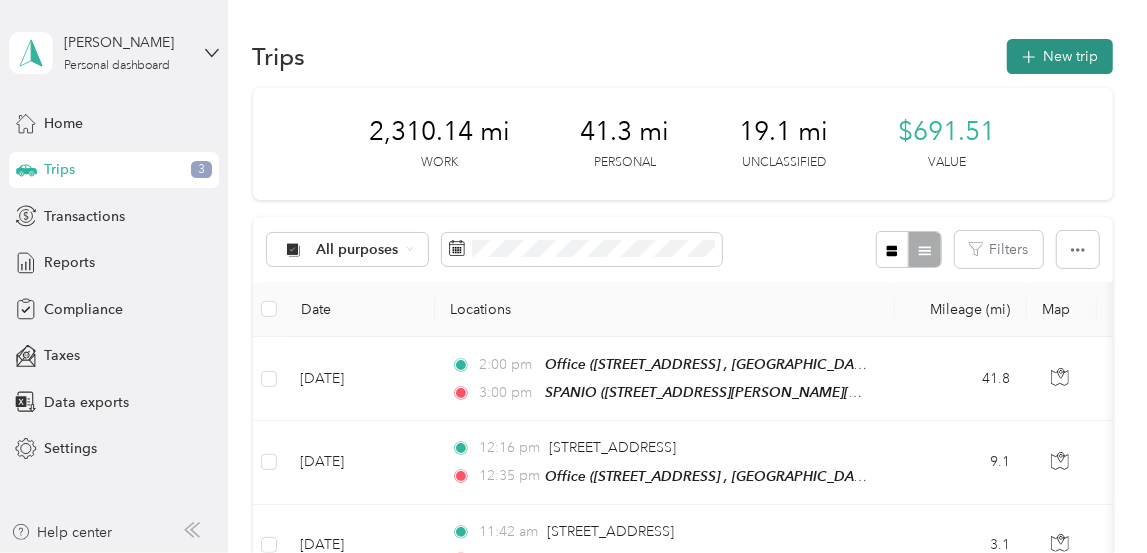 click on "New trip" at bounding box center (1060, 56) 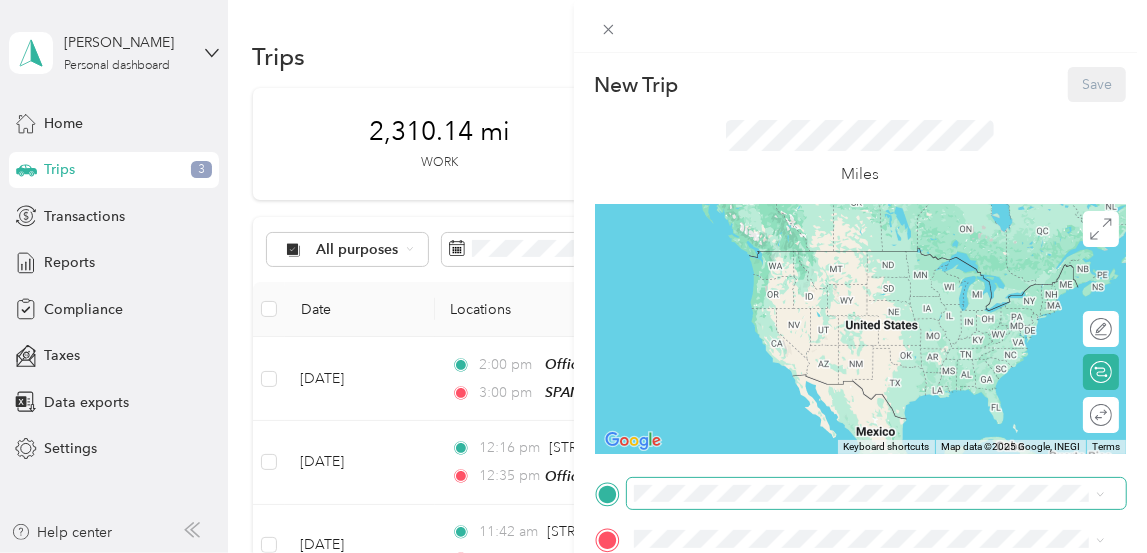 click at bounding box center [877, 493] 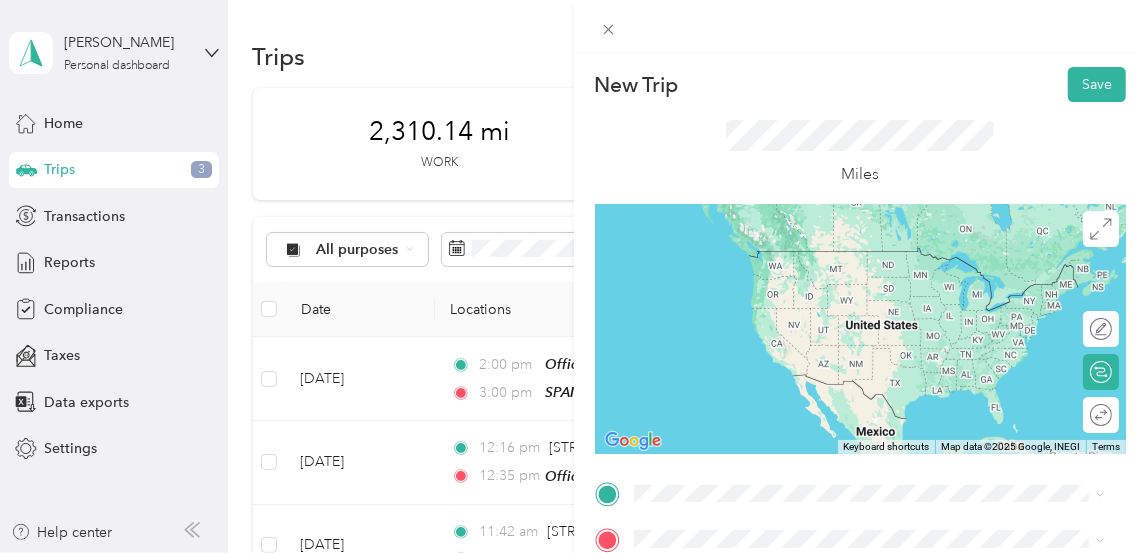 click on "[STREET_ADDRESS][PERSON_NAME][US_STATE]" at bounding box center (826, 277) 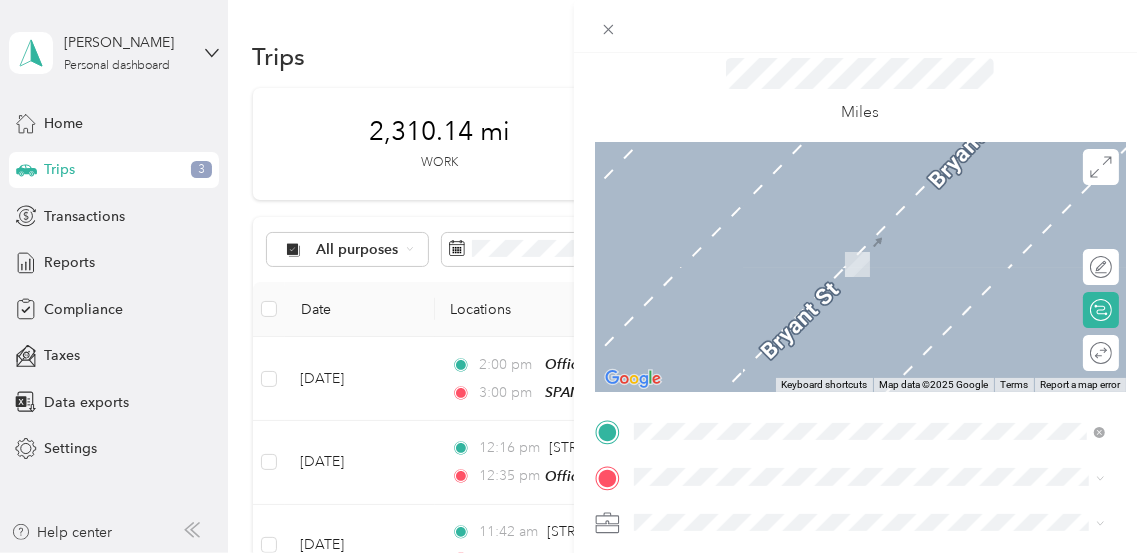 scroll, scrollTop: 90, scrollLeft: 0, axis: vertical 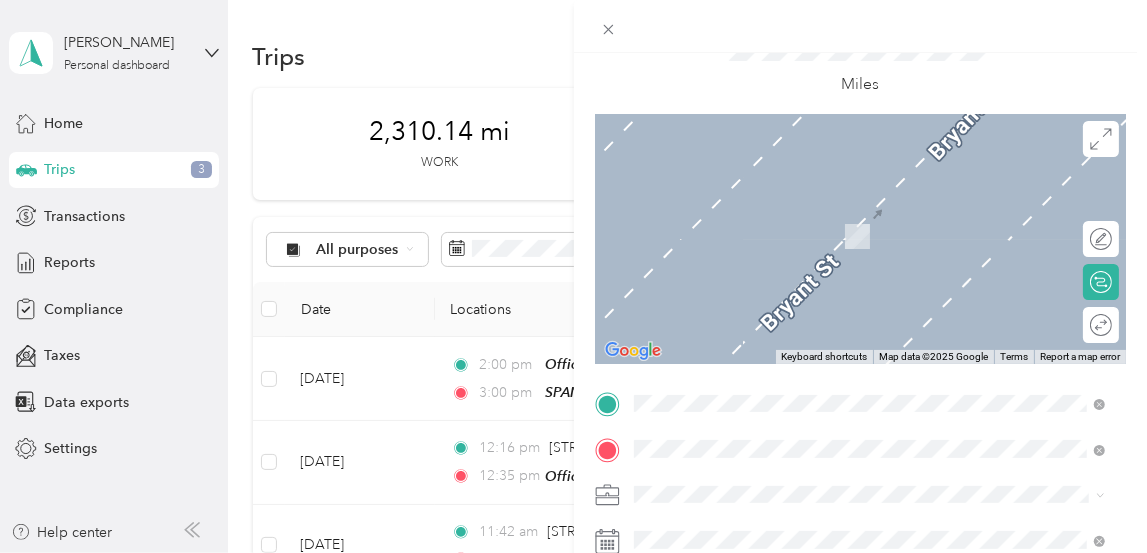 click on "Office [STREET_ADDRESS], [GEOGRAPHIC_DATA], [GEOGRAPHIC_DATA], [GEOGRAPHIC_DATA]" at bounding box center (884, 234) 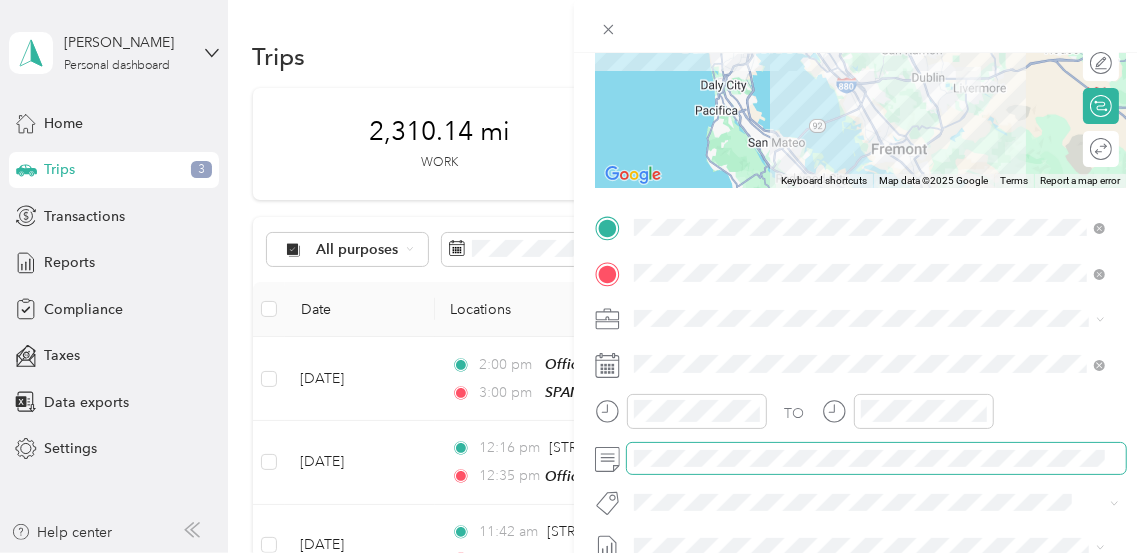 scroll, scrollTop: 272, scrollLeft: 0, axis: vertical 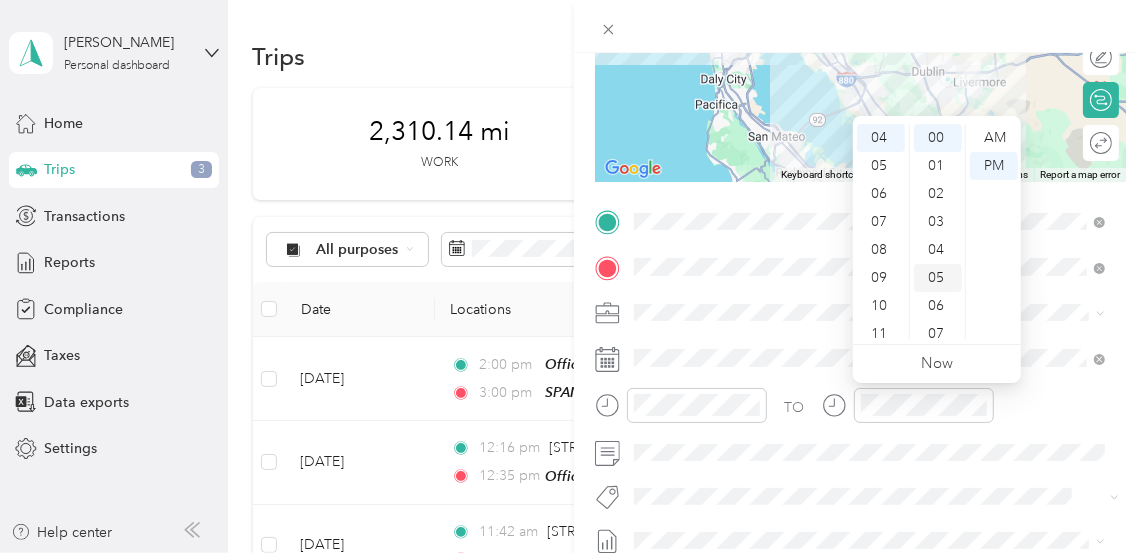 click on "05" at bounding box center [938, 278] 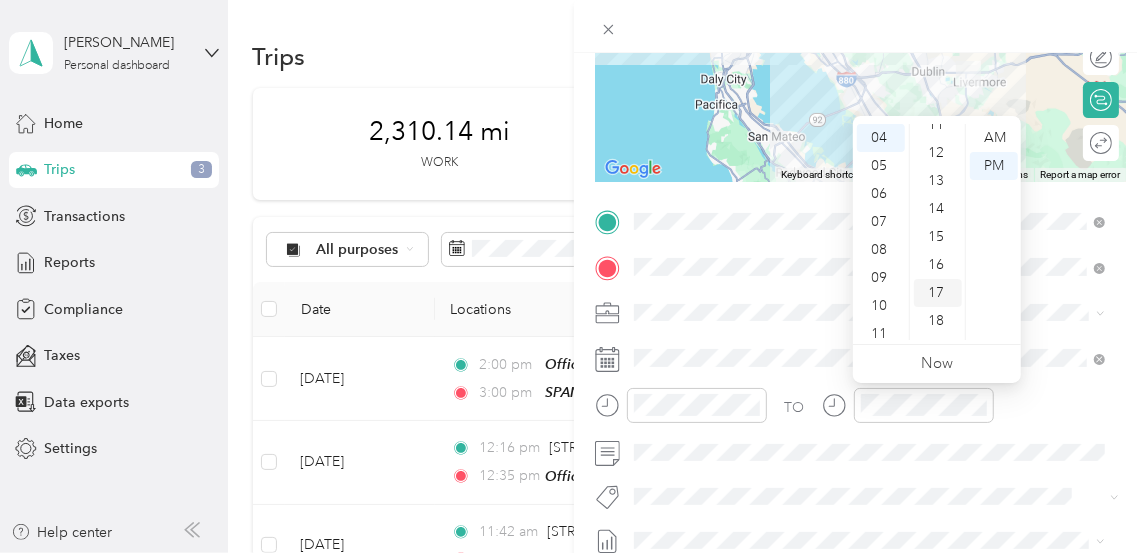 scroll, scrollTop: 685, scrollLeft: 0, axis: vertical 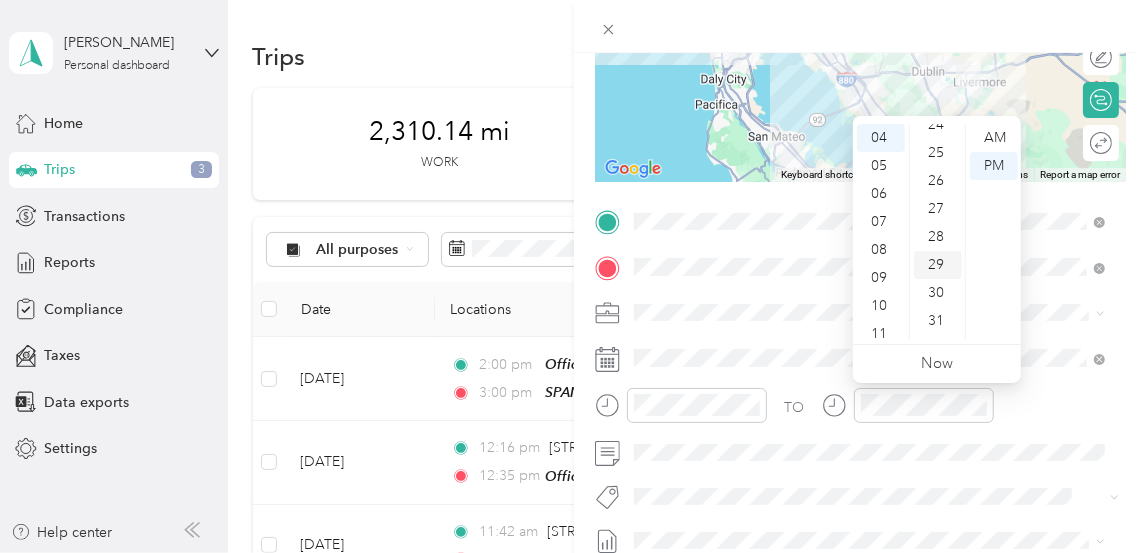click on "29" at bounding box center [938, 265] 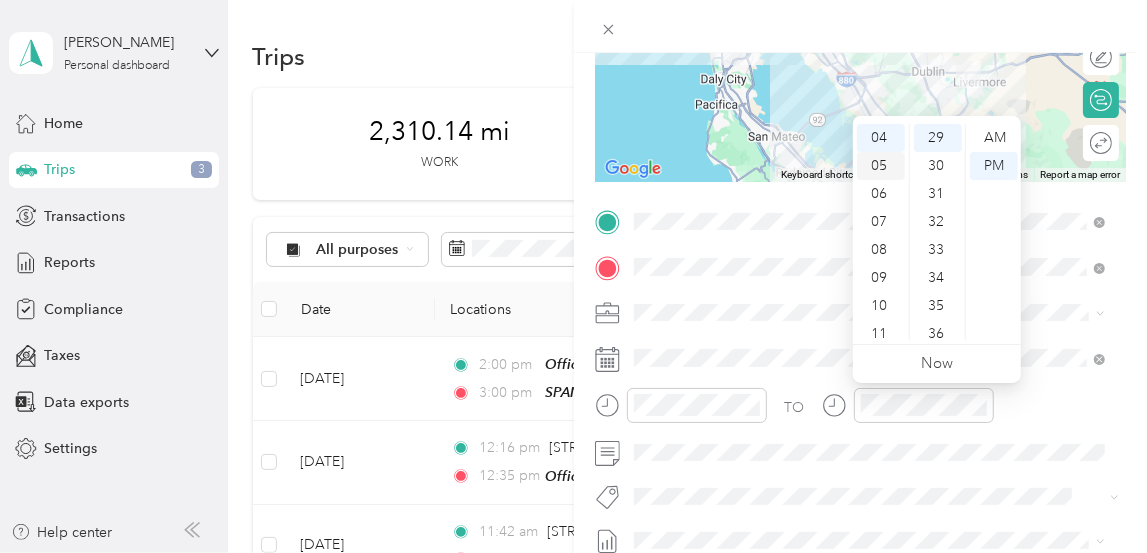 click on "05" at bounding box center [881, 166] 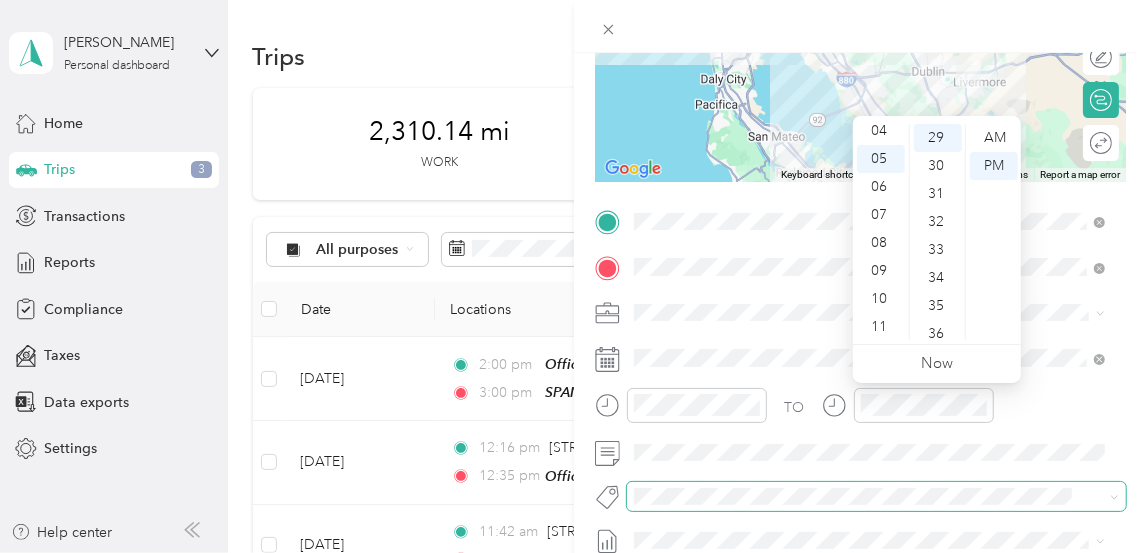 click at bounding box center (877, 496) 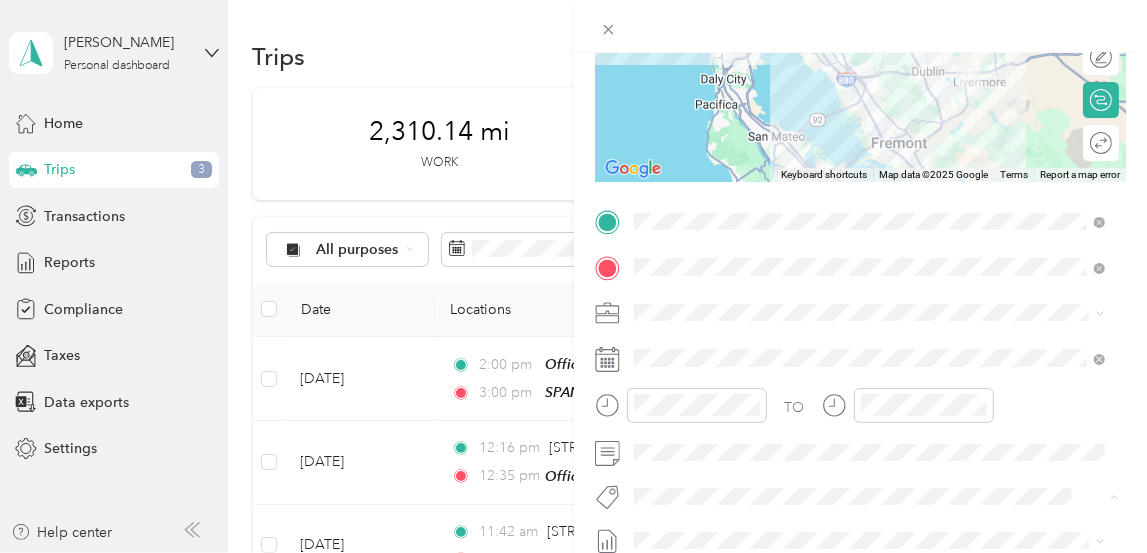 scroll, scrollTop: 0, scrollLeft: 0, axis: both 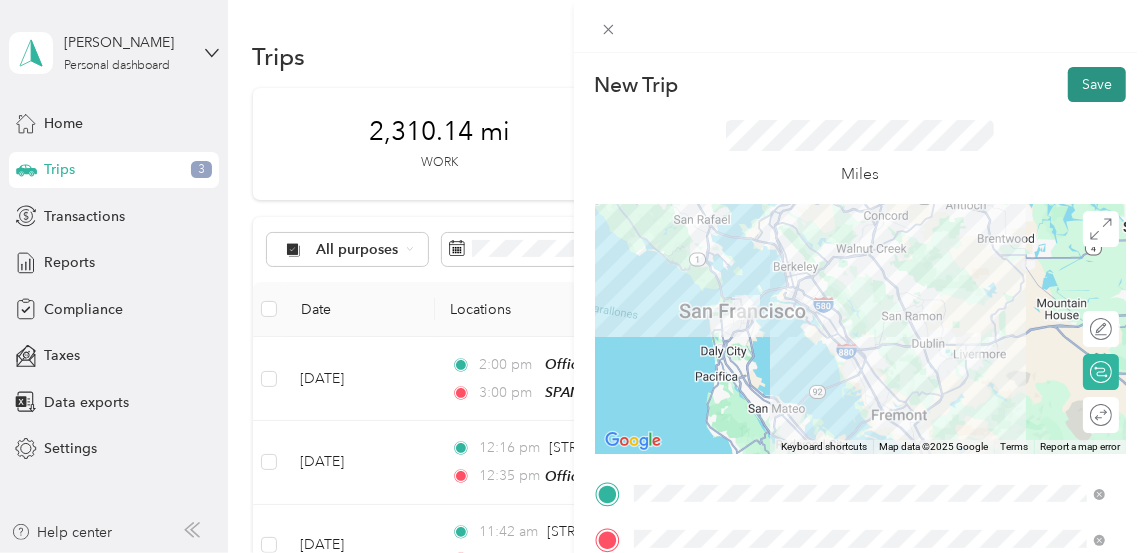 click on "Save" at bounding box center (1097, 84) 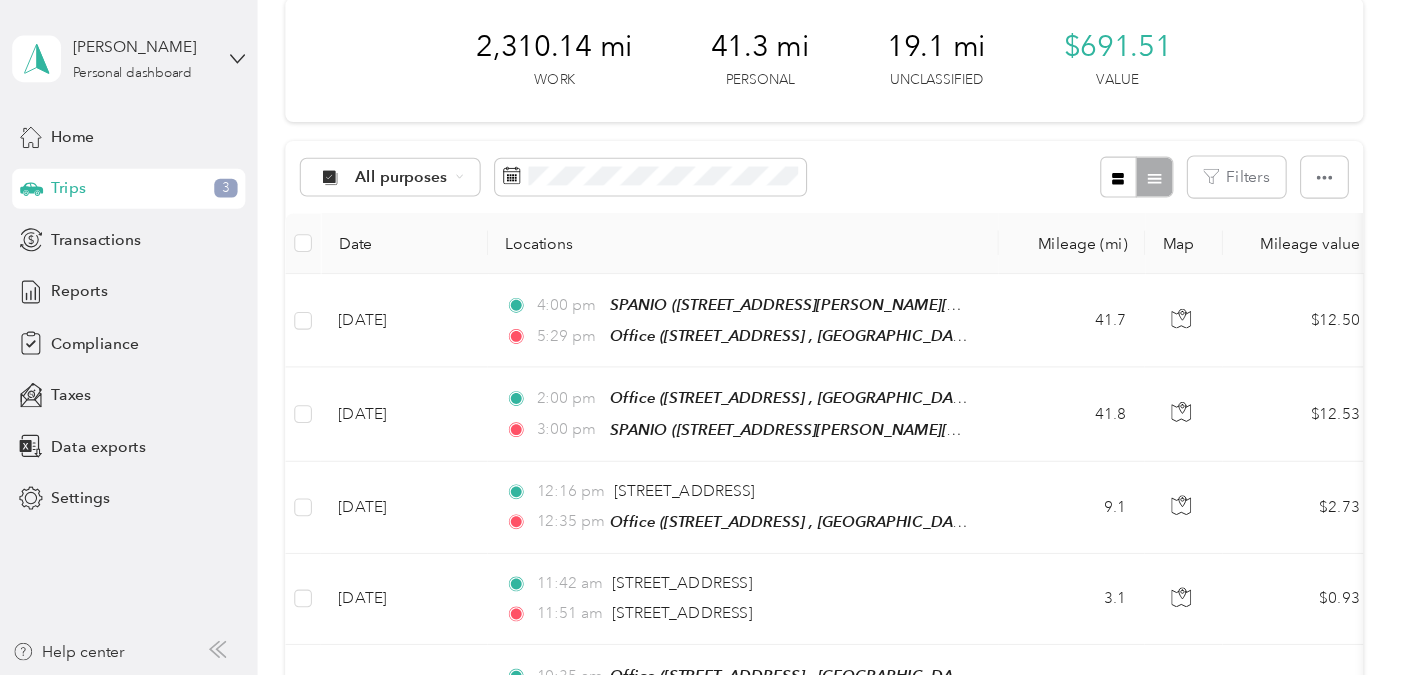 scroll, scrollTop: 90, scrollLeft: 0, axis: vertical 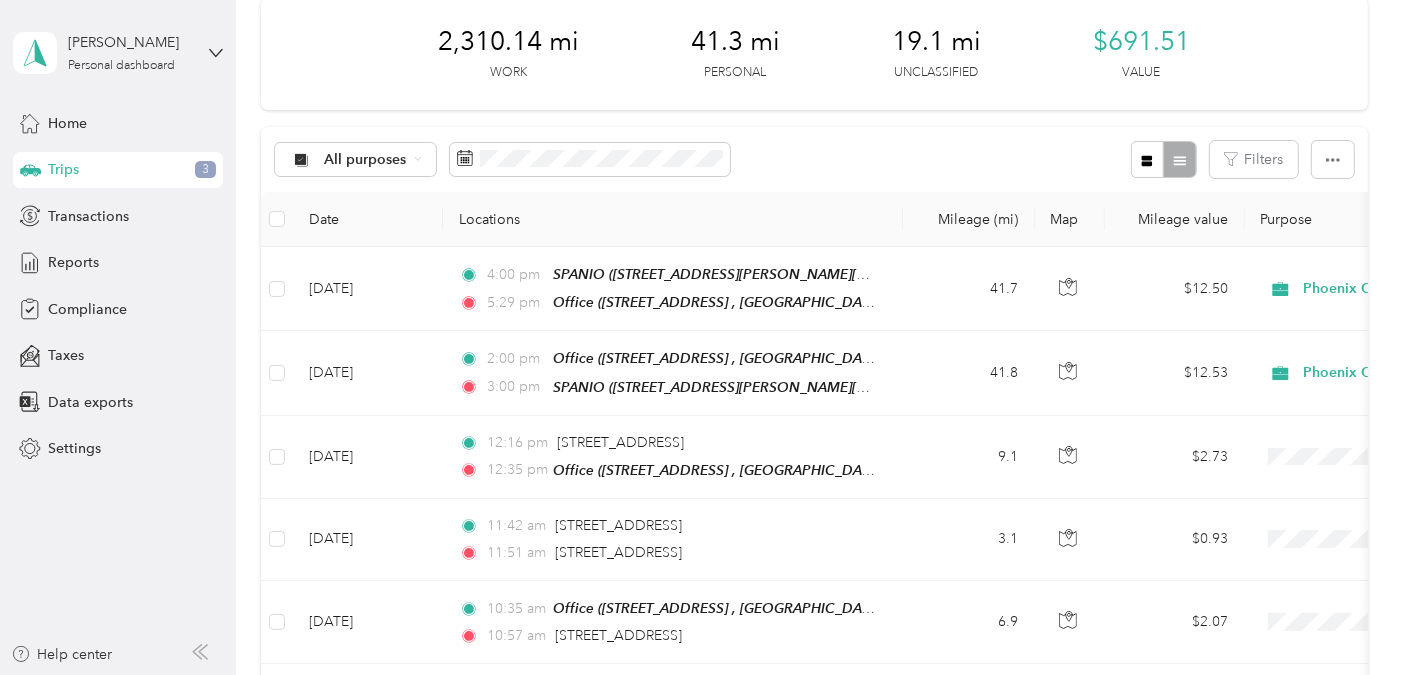 drag, startPoint x: 1100, startPoint y: 1, endPoint x: 860, endPoint y: 148, distance: 281.44095 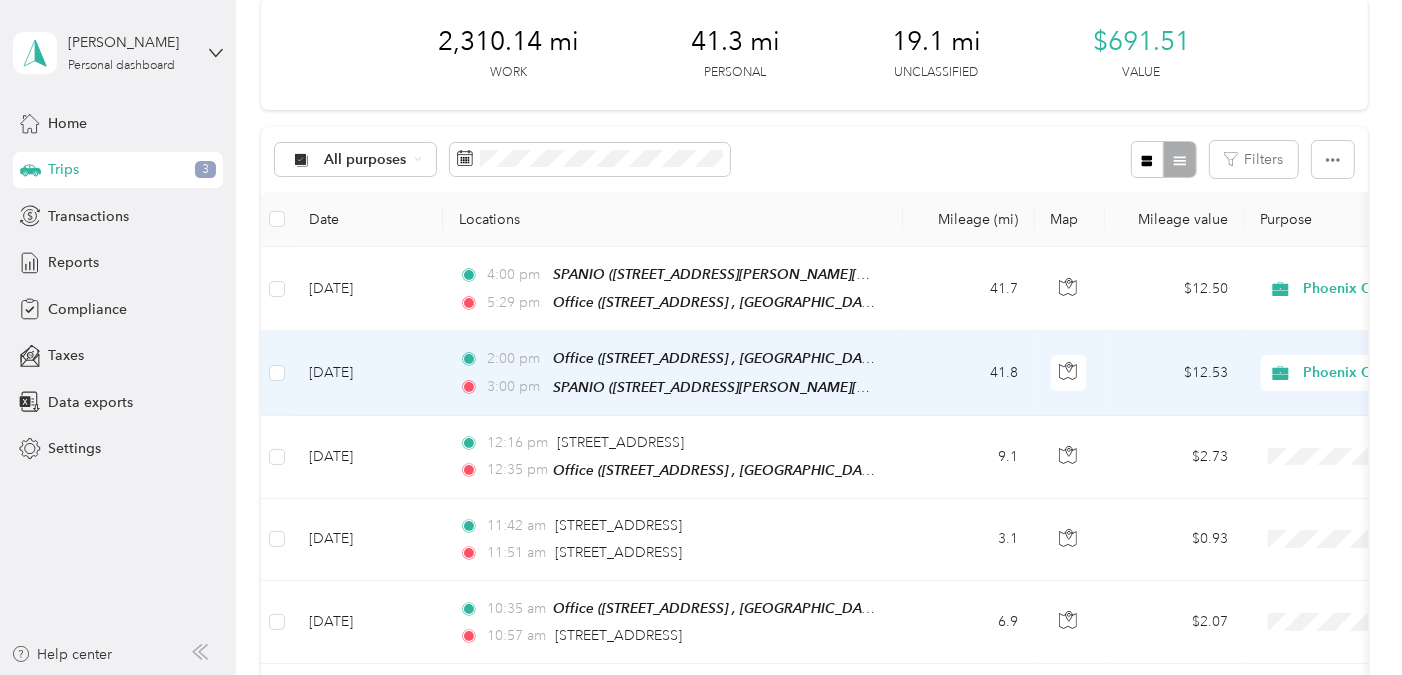 scroll, scrollTop: 201, scrollLeft: 0, axis: vertical 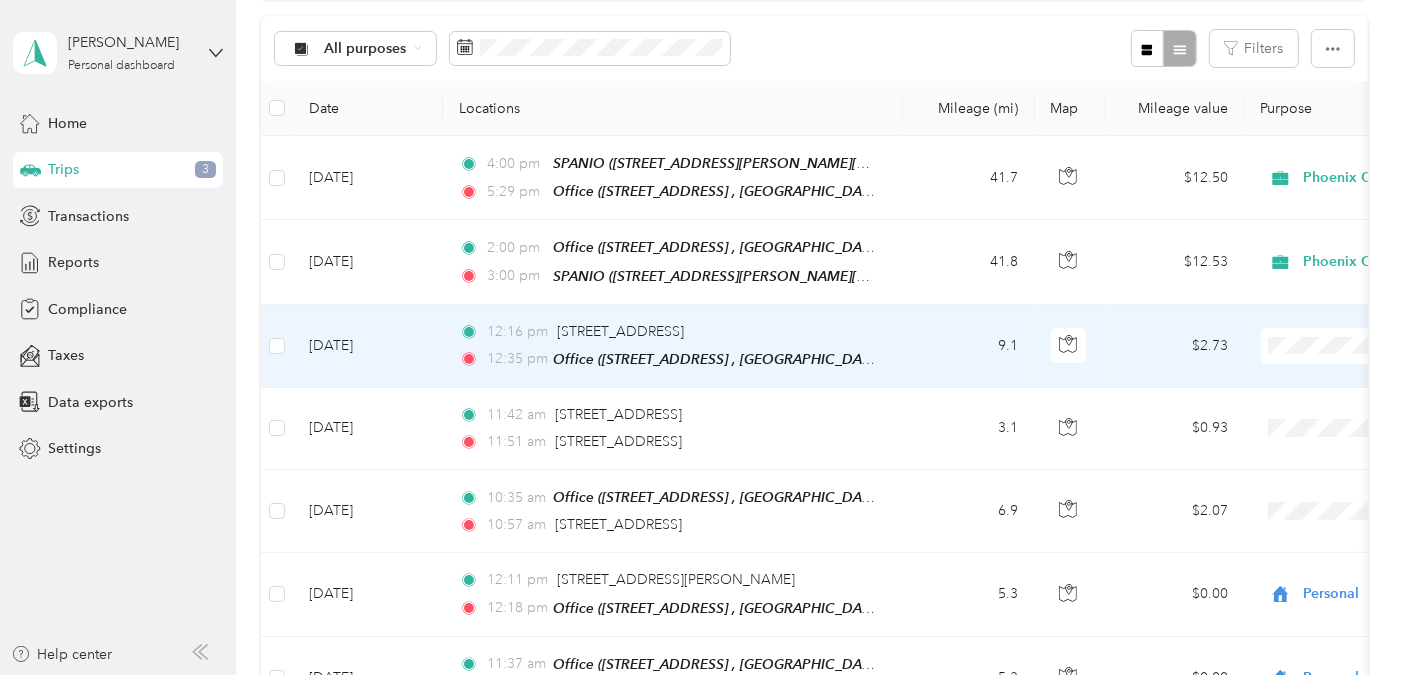 click on "Phoenix Contact" at bounding box center (1296, 370) 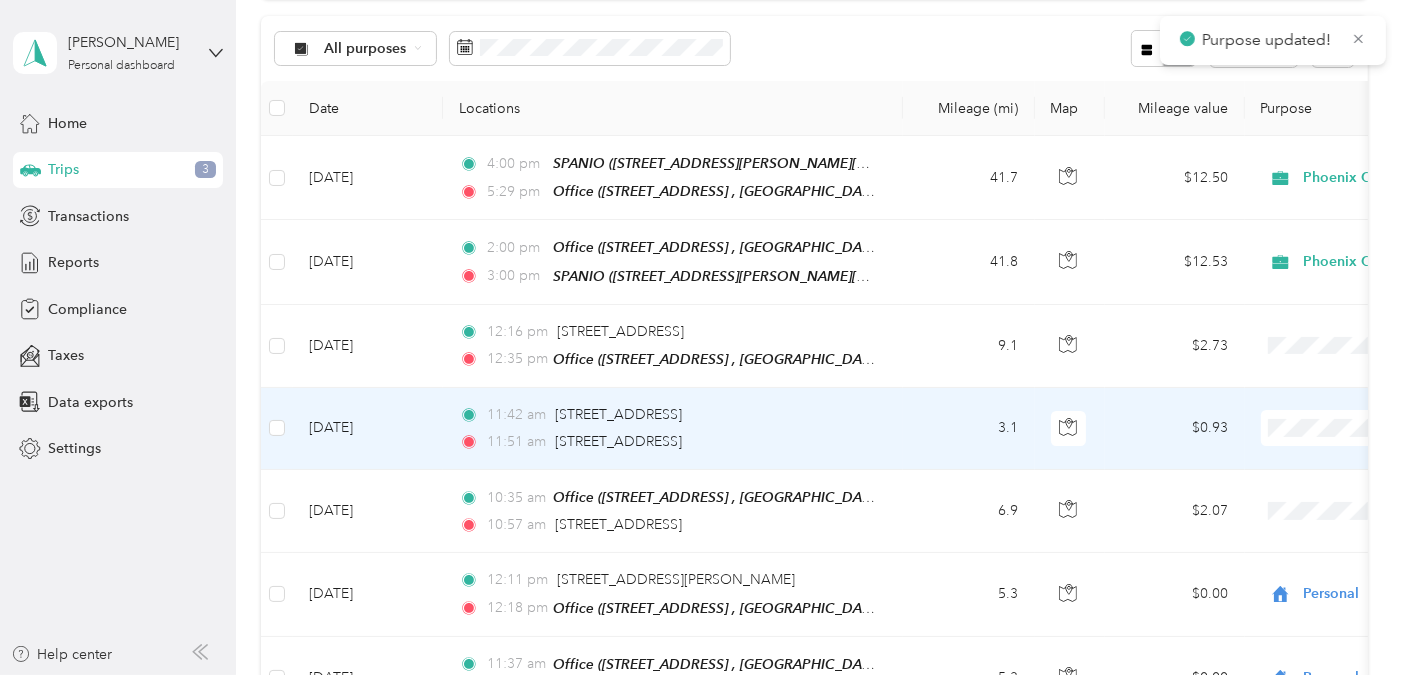 click on "Phoenix Contact" at bounding box center (1296, 449) 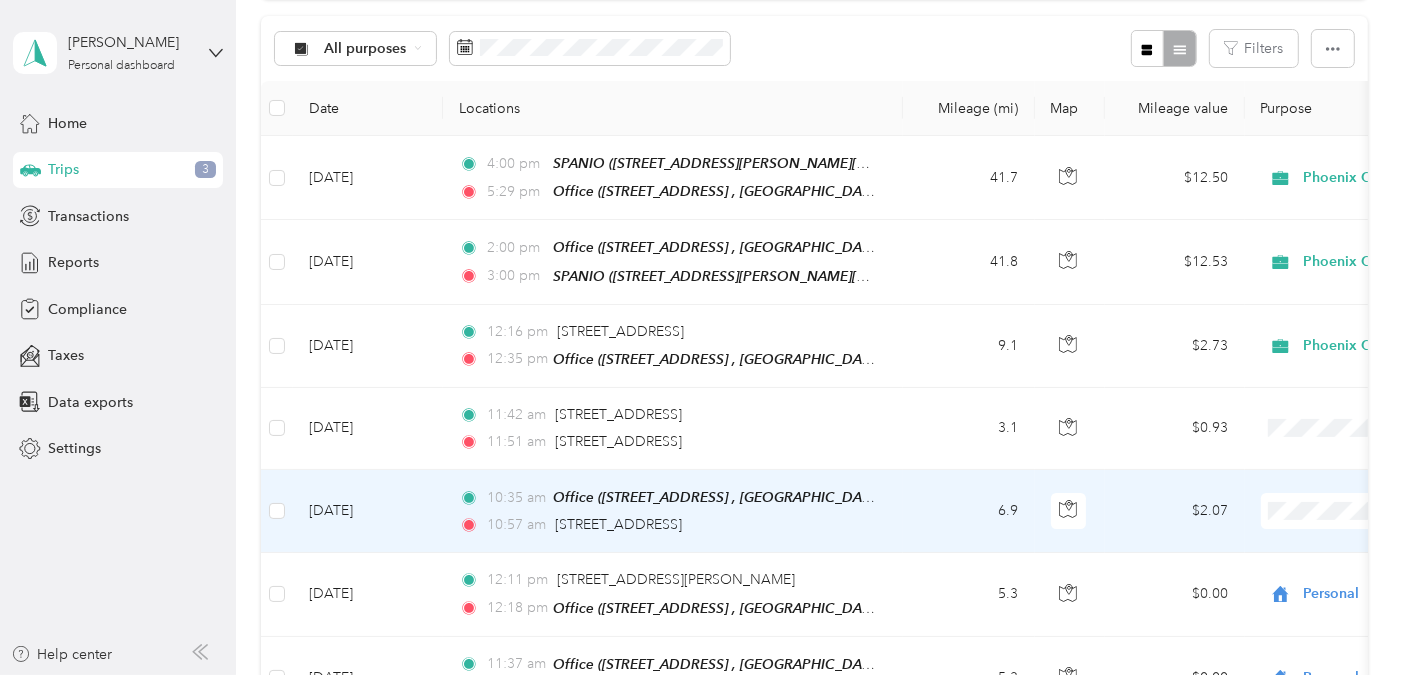 click on "Phoenix Contact" at bounding box center [1296, 540] 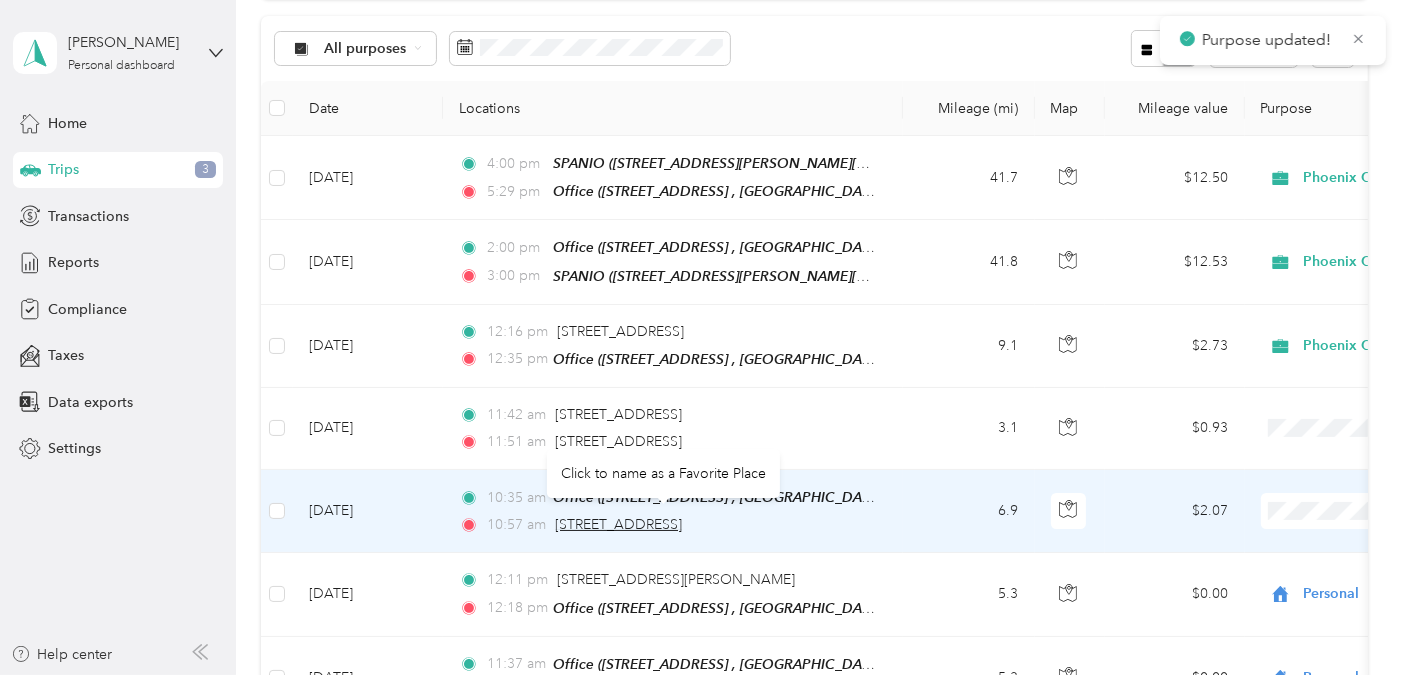 click on "[STREET_ADDRESS]" at bounding box center (618, 524) 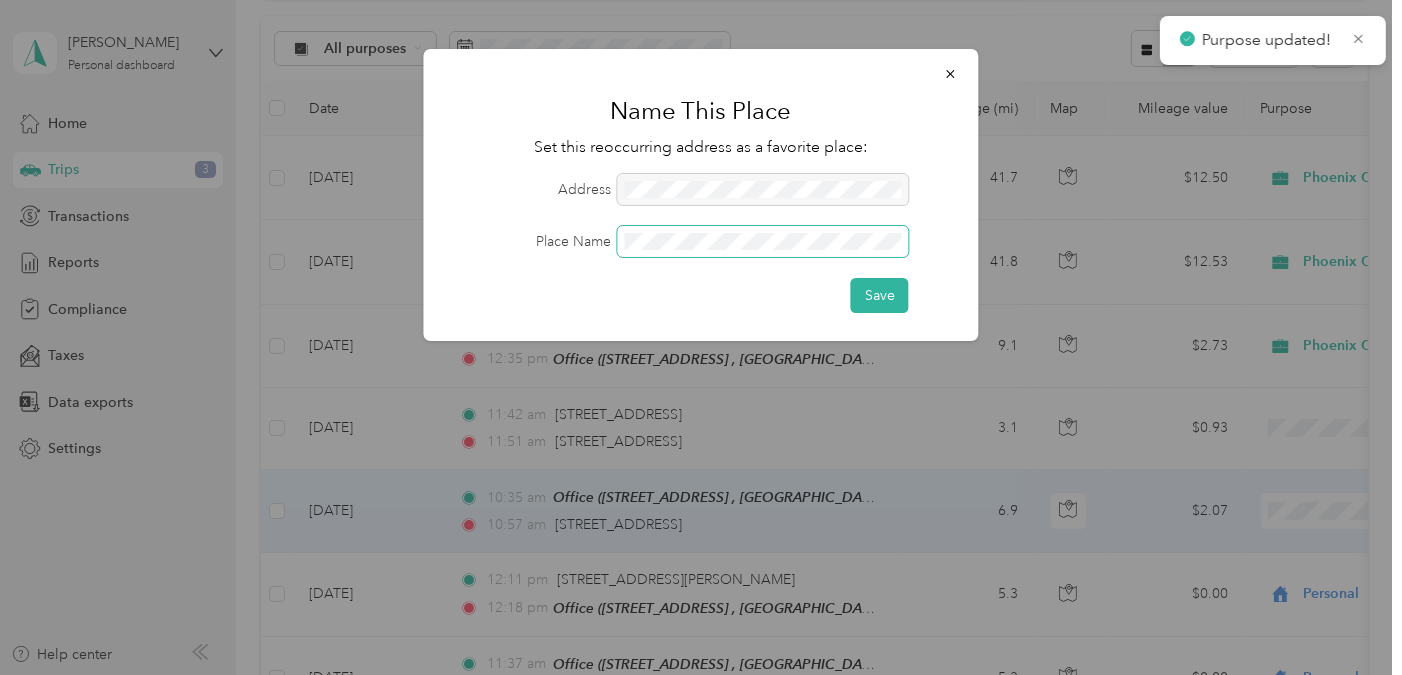 click at bounding box center (763, 241) 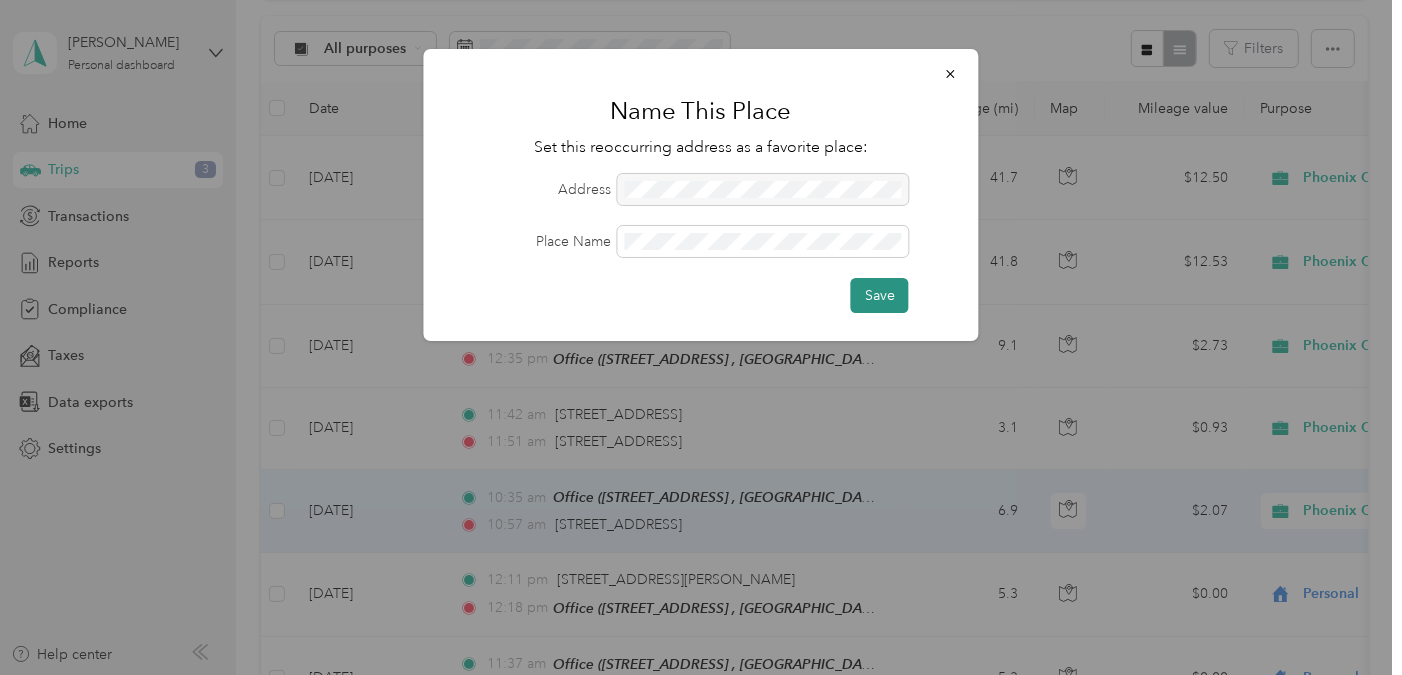 click on "Save" at bounding box center [880, 295] 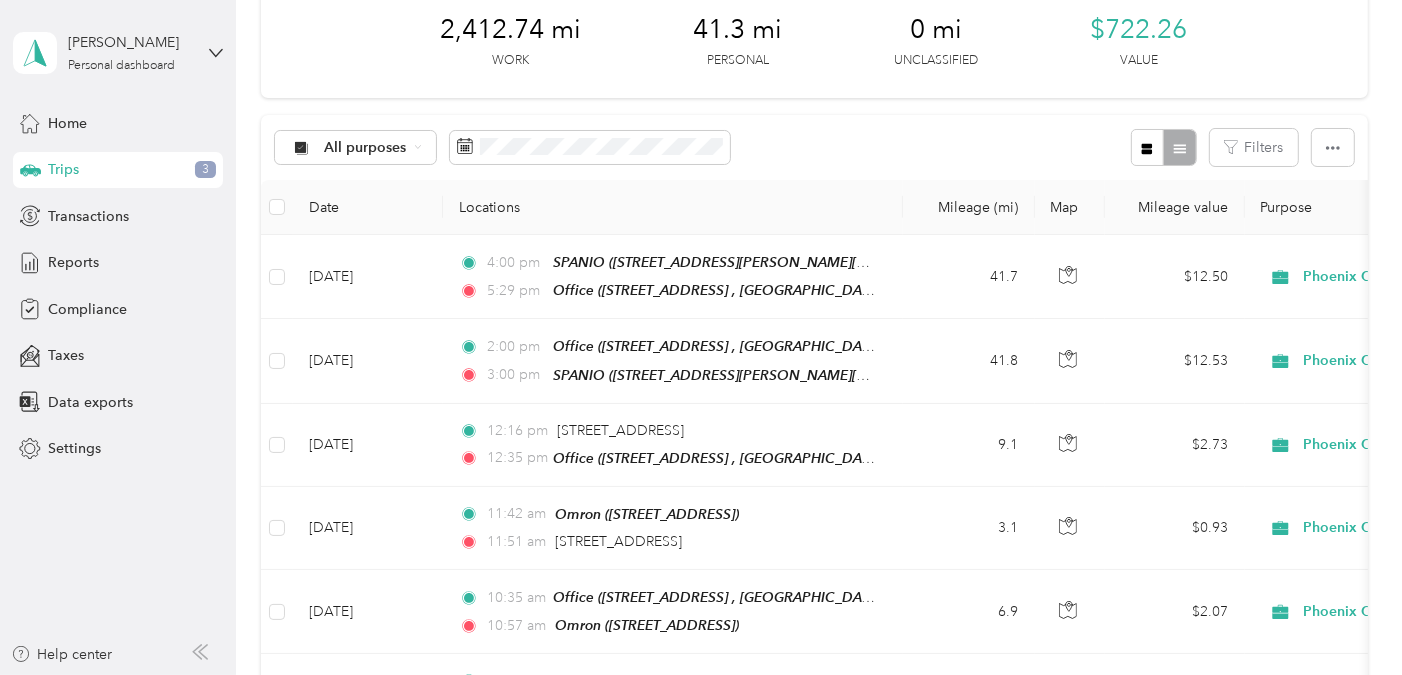 scroll, scrollTop: 0, scrollLeft: 0, axis: both 